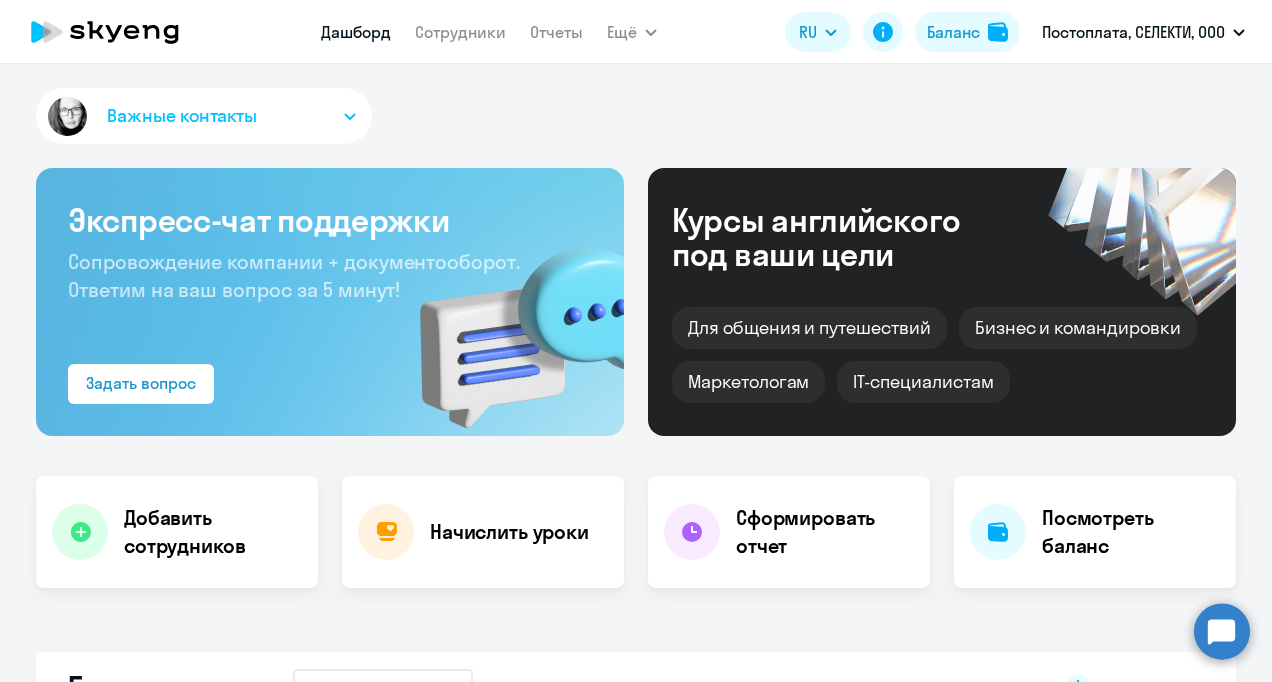 scroll, scrollTop: 0, scrollLeft: 0, axis: both 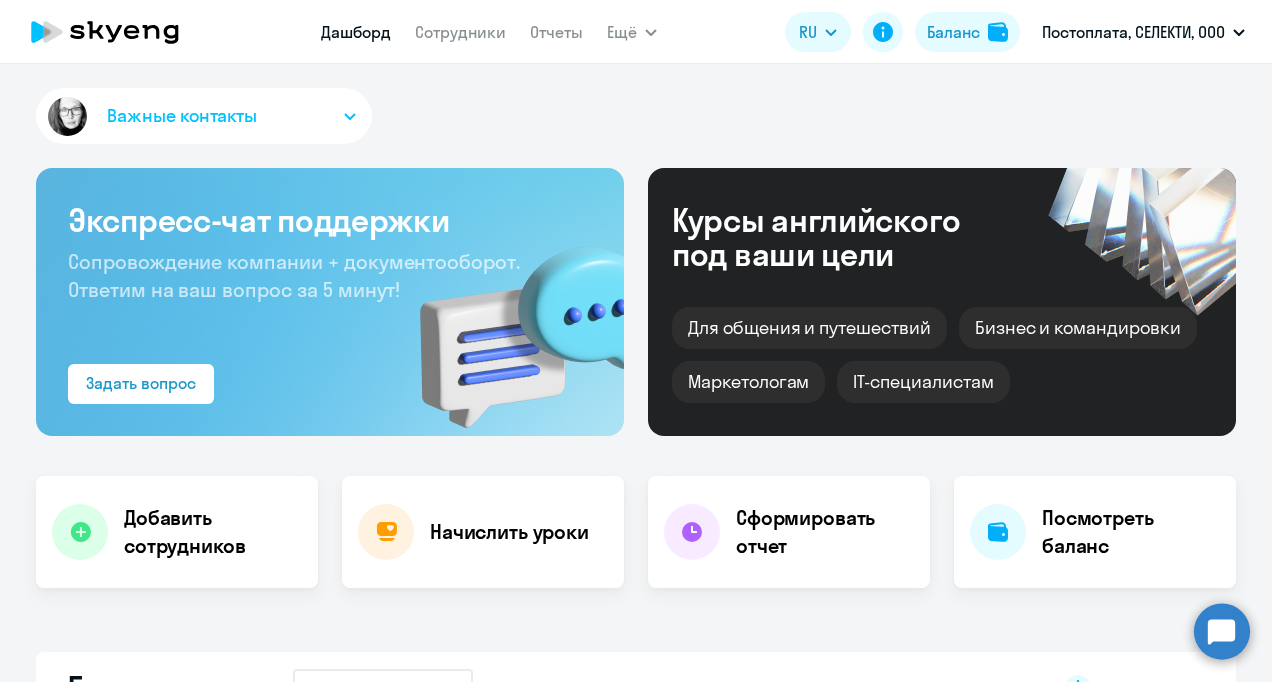 select on "30" 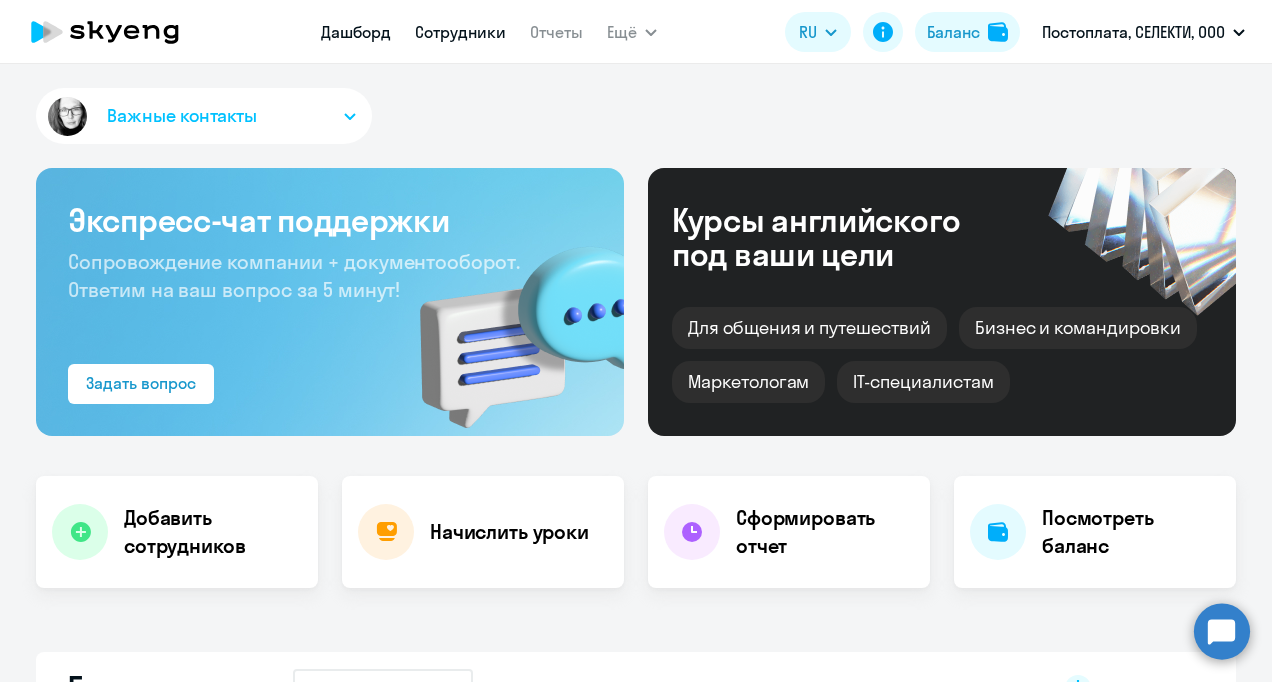 click on "Сотрудники" at bounding box center (460, 32) 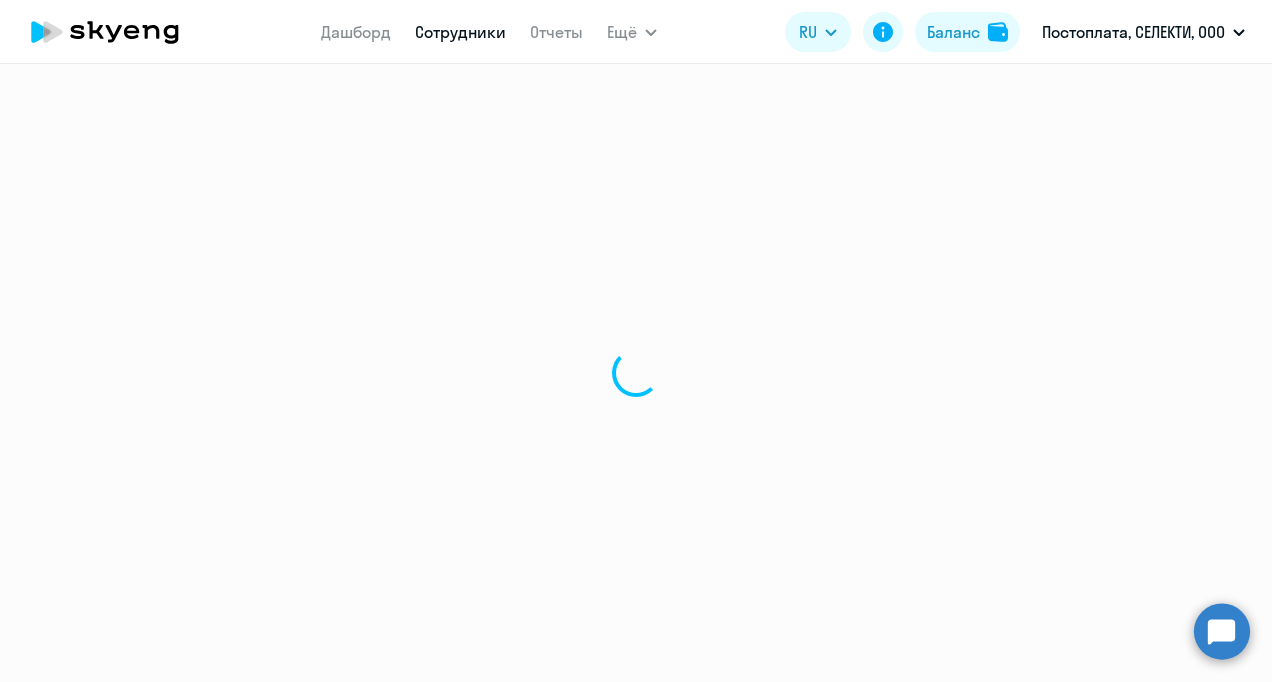 select on "30" 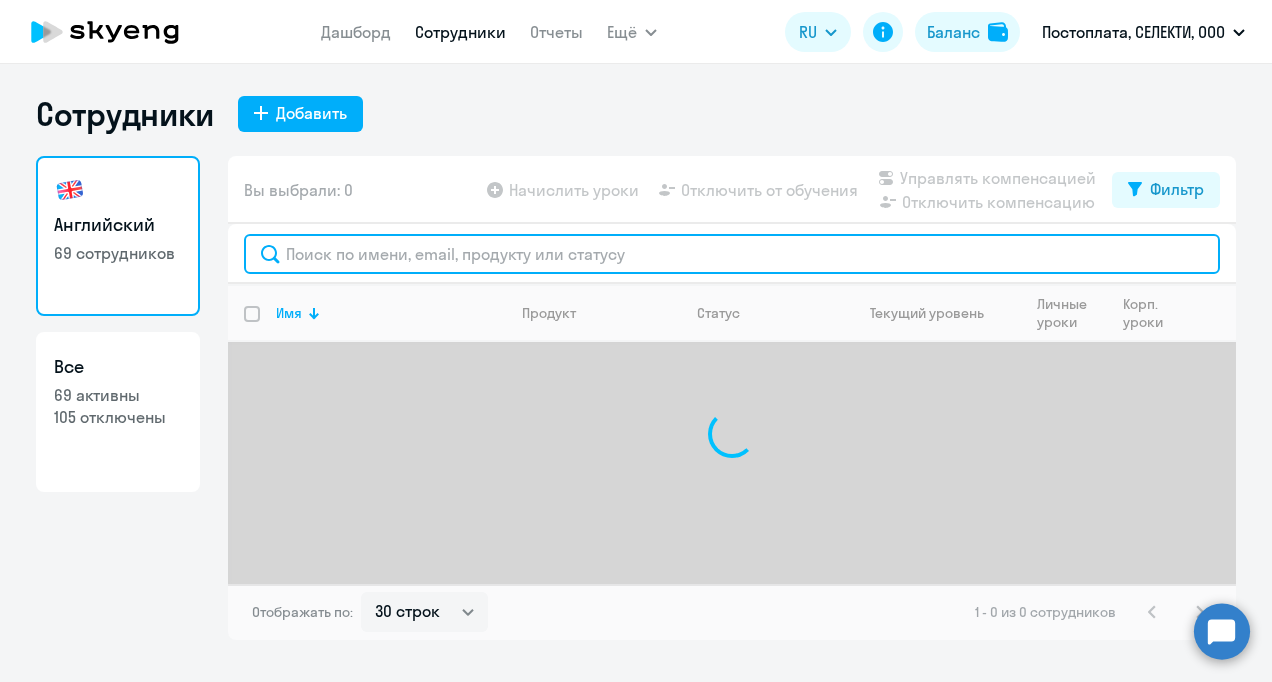 click 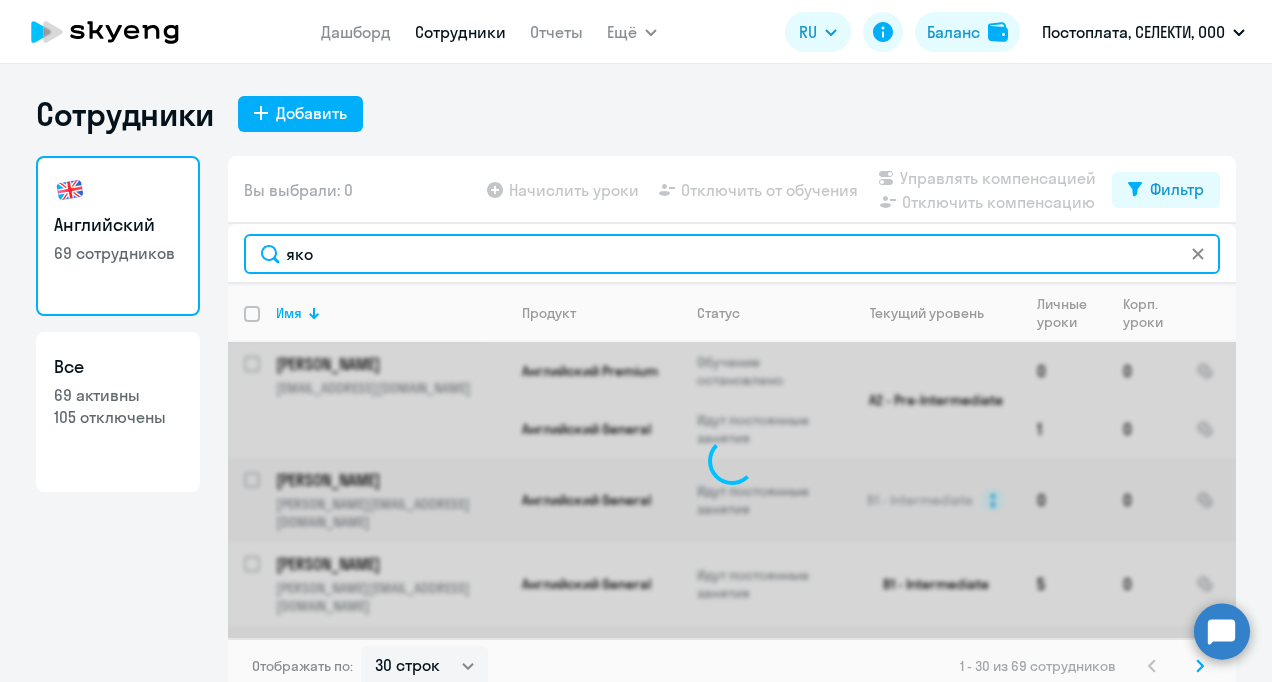 type on "[PERSON_NAME]" 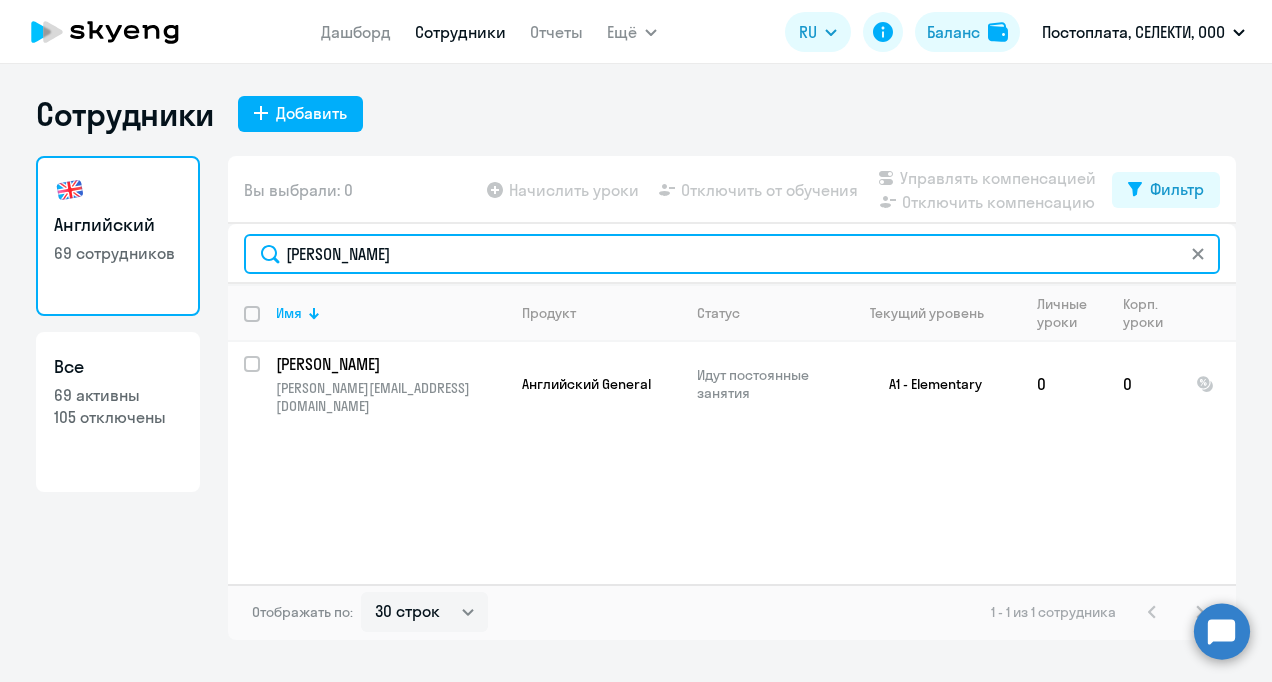 drag, startPoint x: 341, startPoint y: 254, endPoint x: 127, endPoint y: 200, distance: 220.70795 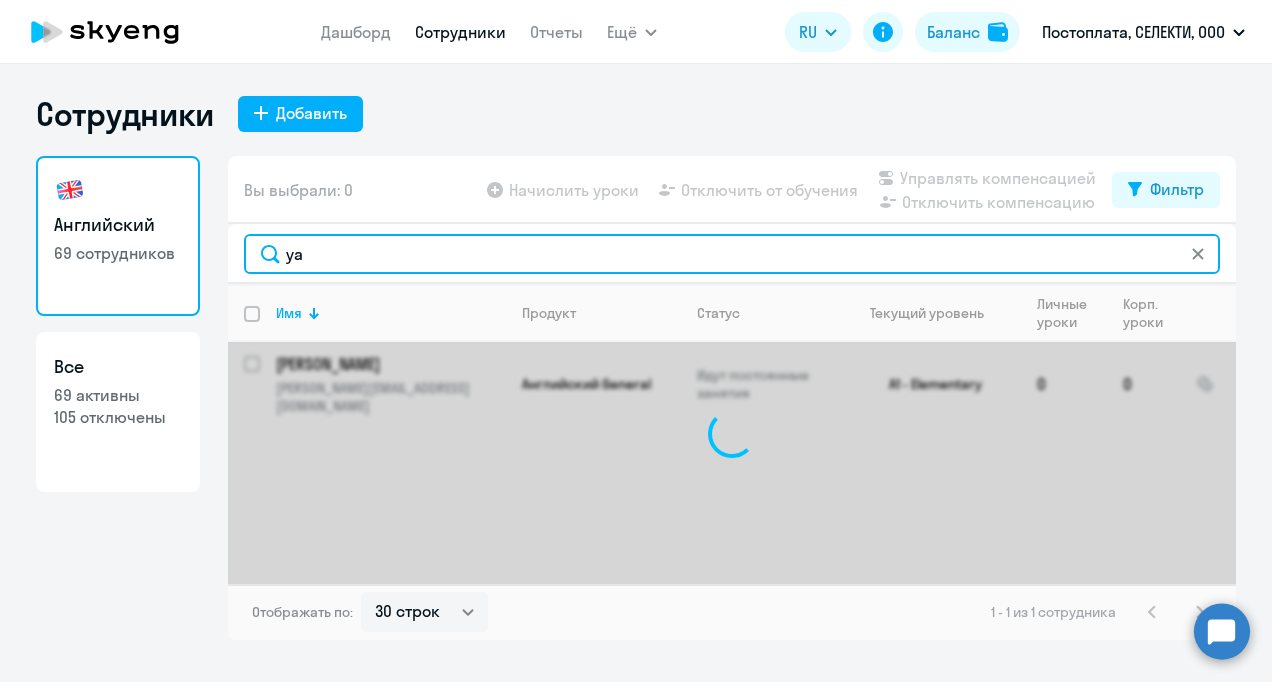 type on "y" 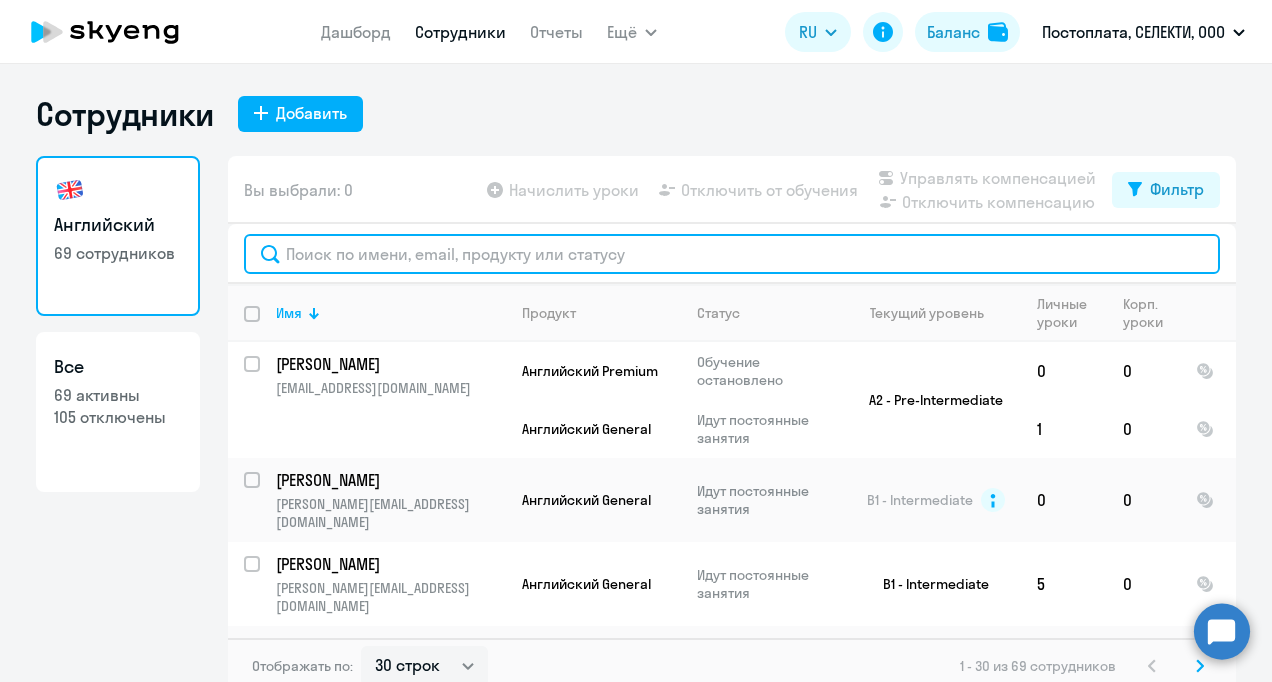 click 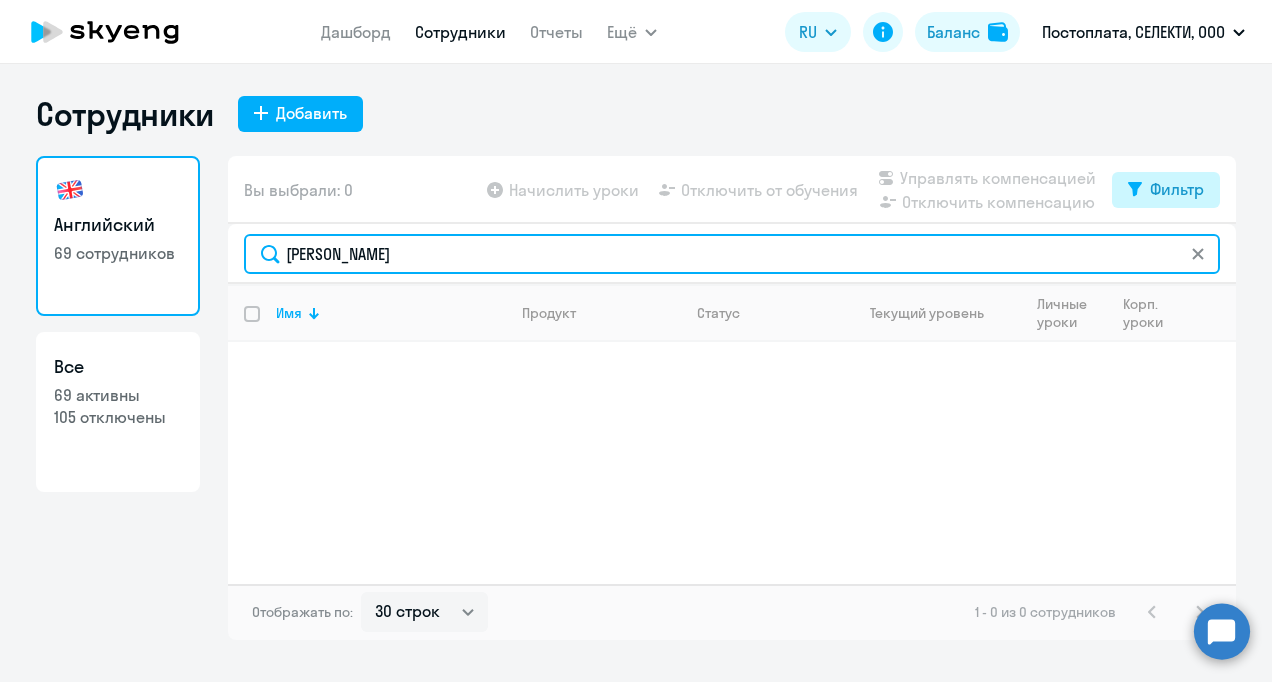 type on "[PERSON_NAME]" 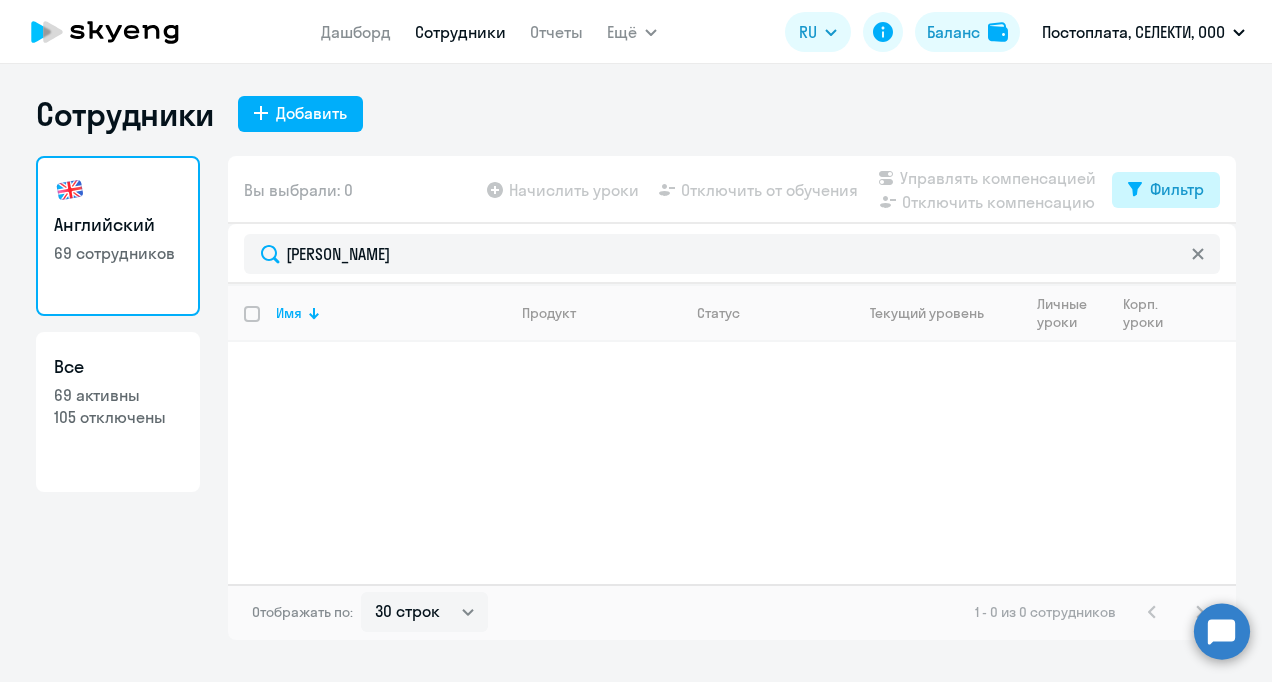 click on "Фильтр" 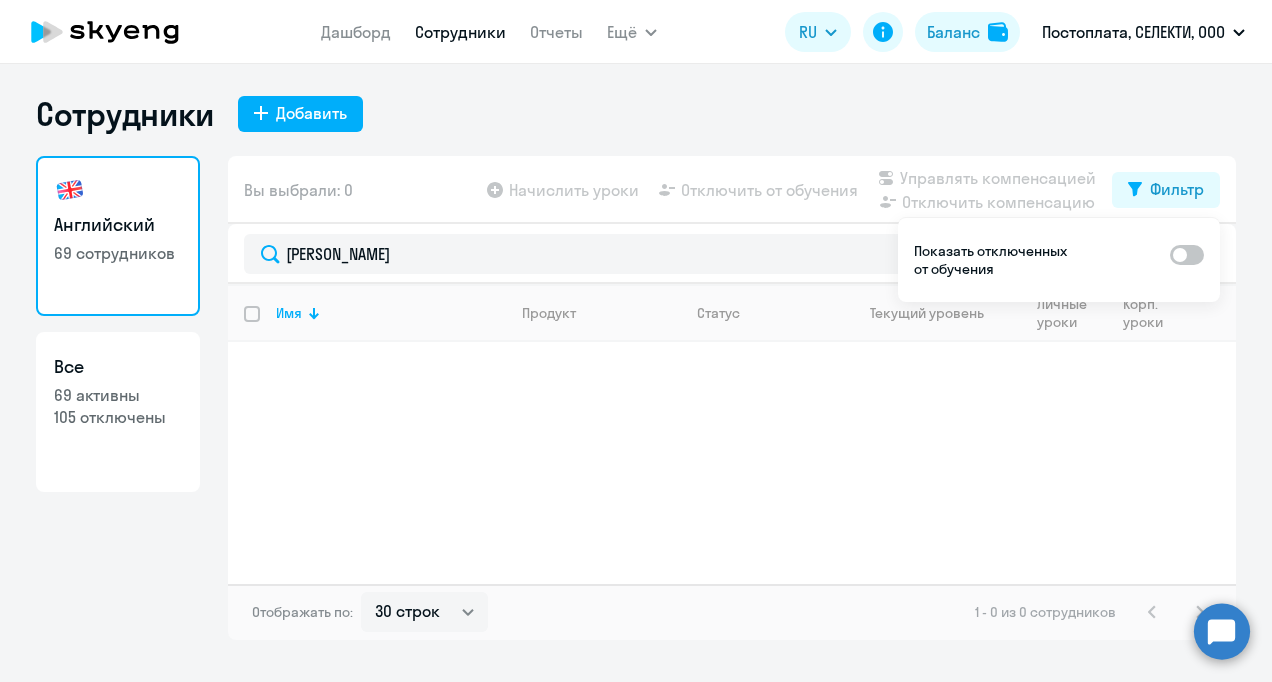click at bounding box center (1187, 255) 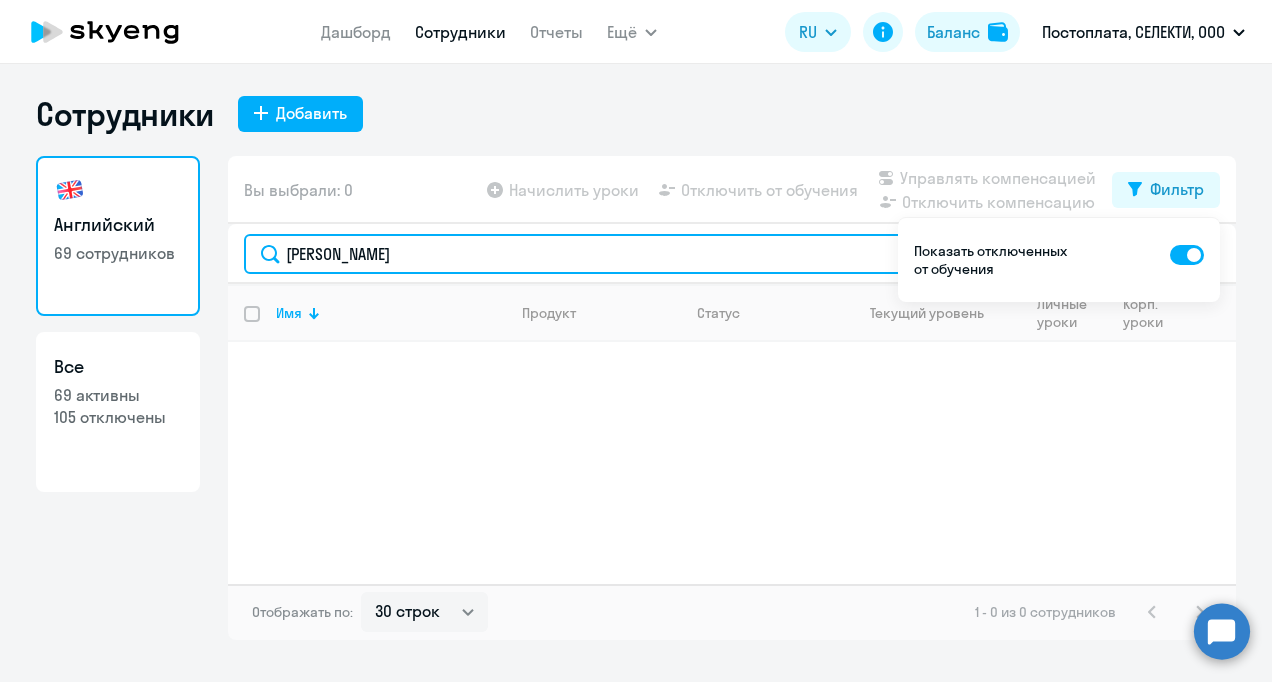 drag, startPoint x: 368, startPoint y: 263, endPoint x: 0, endPoint y: 101, distance: 402.0796 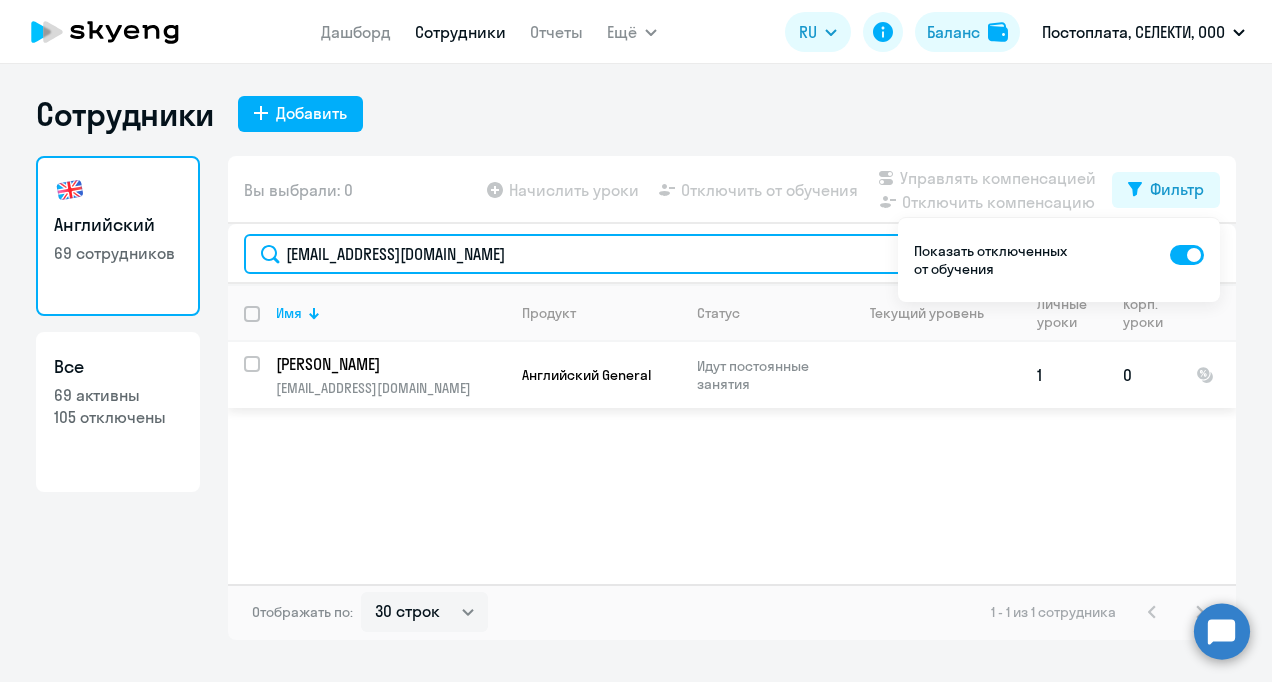 type on "[EMAIL_ADDRESS][DOMAIN_NAME]" 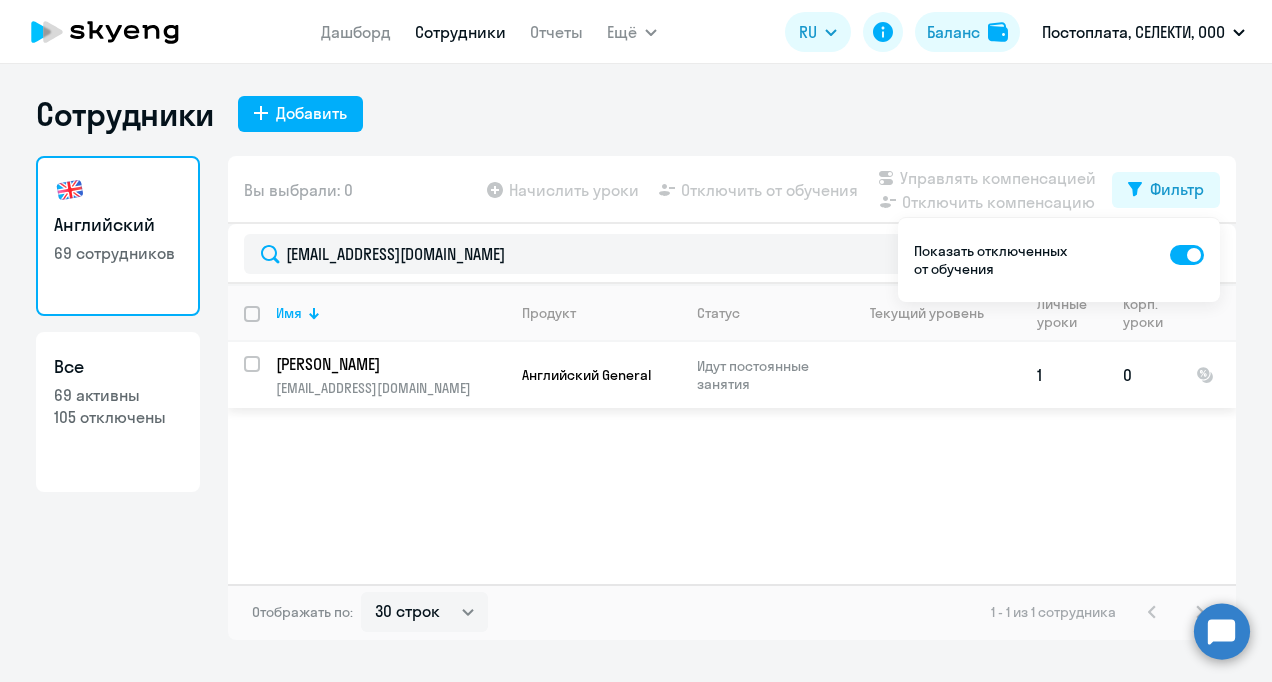 click on "[PERSON_NAME]" 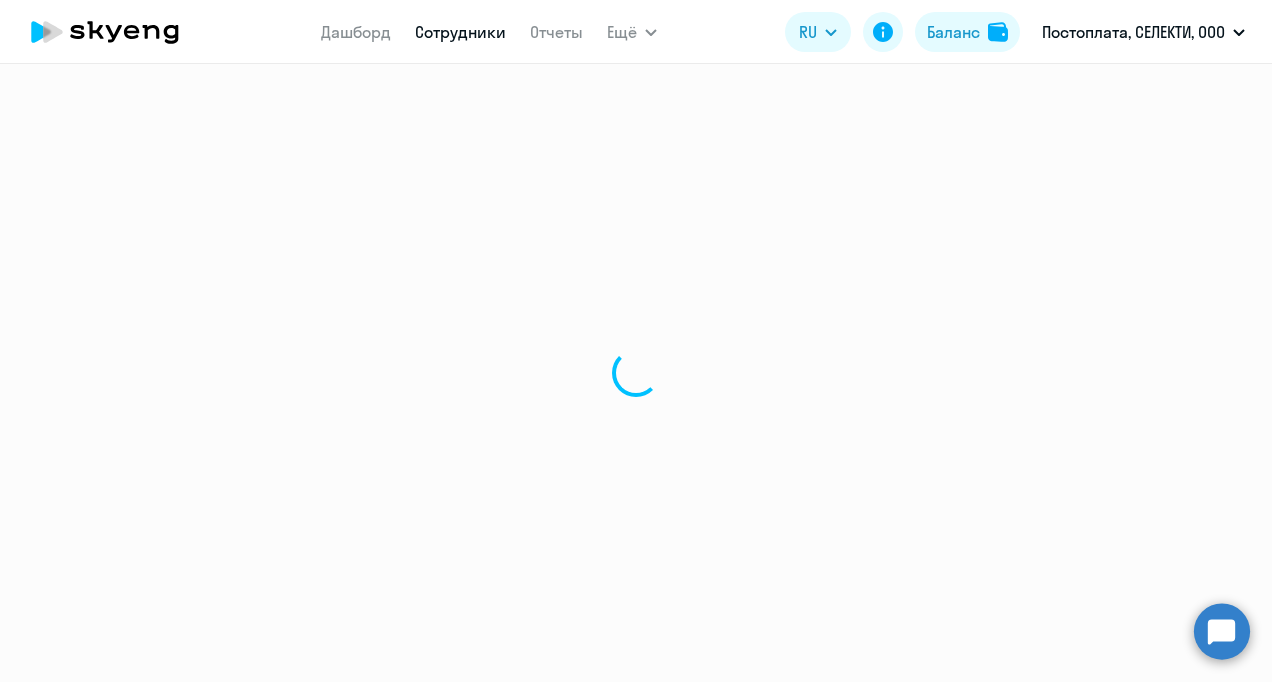 select on "english" 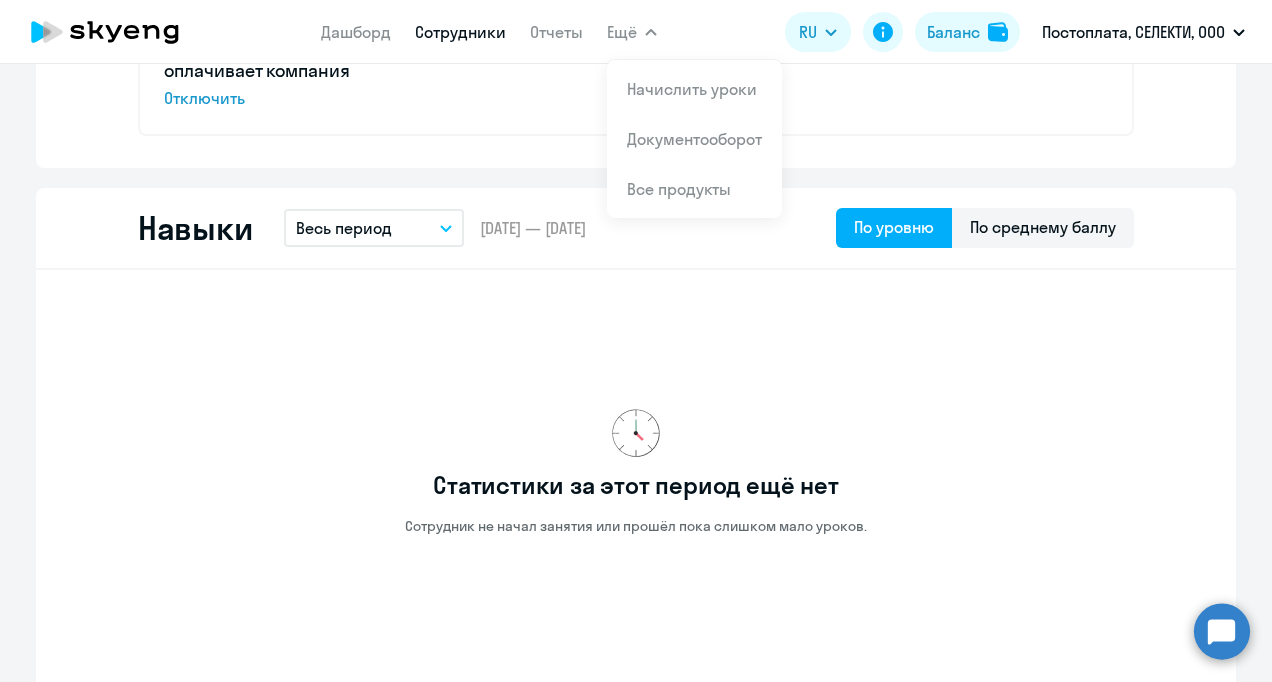 scroll, scrollTop: 900, scrollLeft: 0, axis: vertical 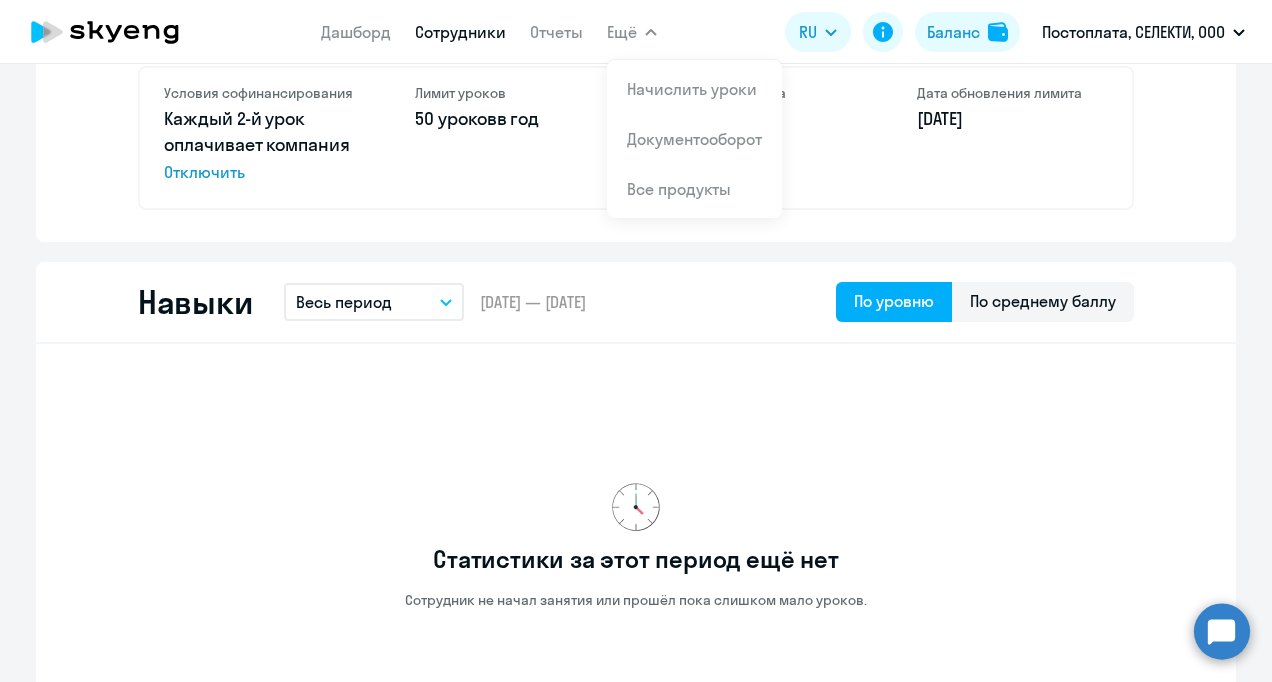 click on "Статистики за этот период ещё нет Сотрудник не начал занятия или прошёл пока слишком мало уроков." 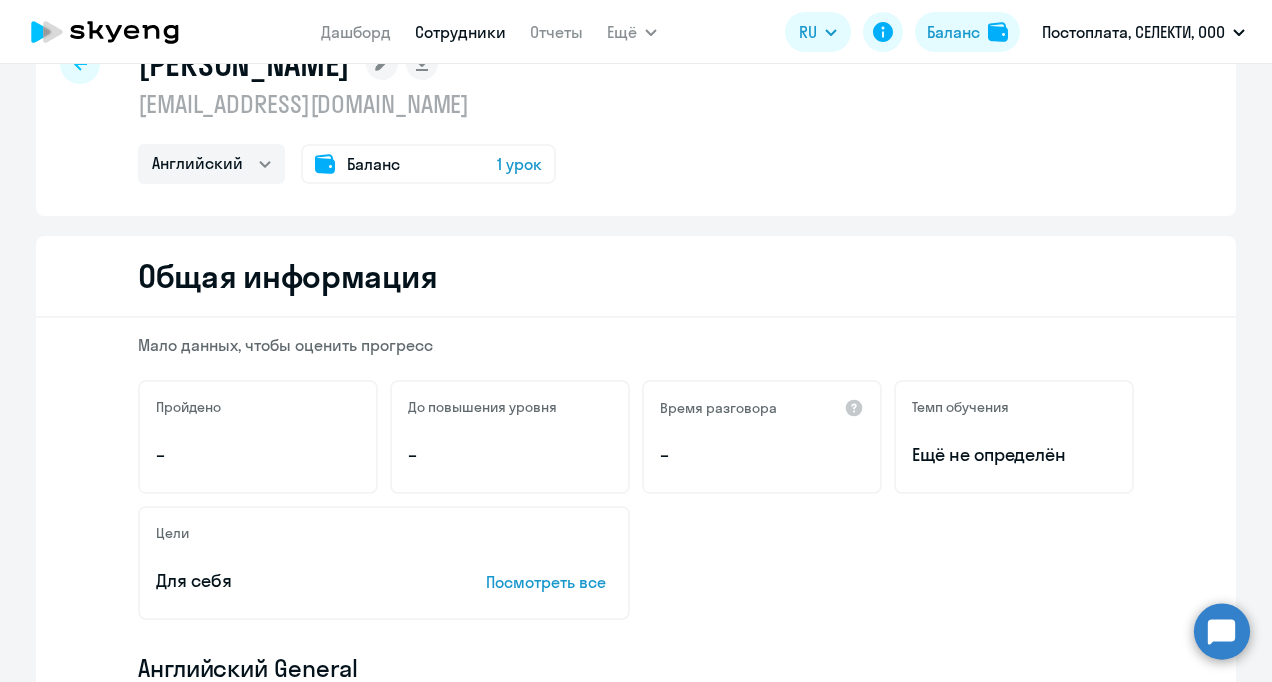scroll, scrollTop: 0, scrollLeft: 0, axis: both 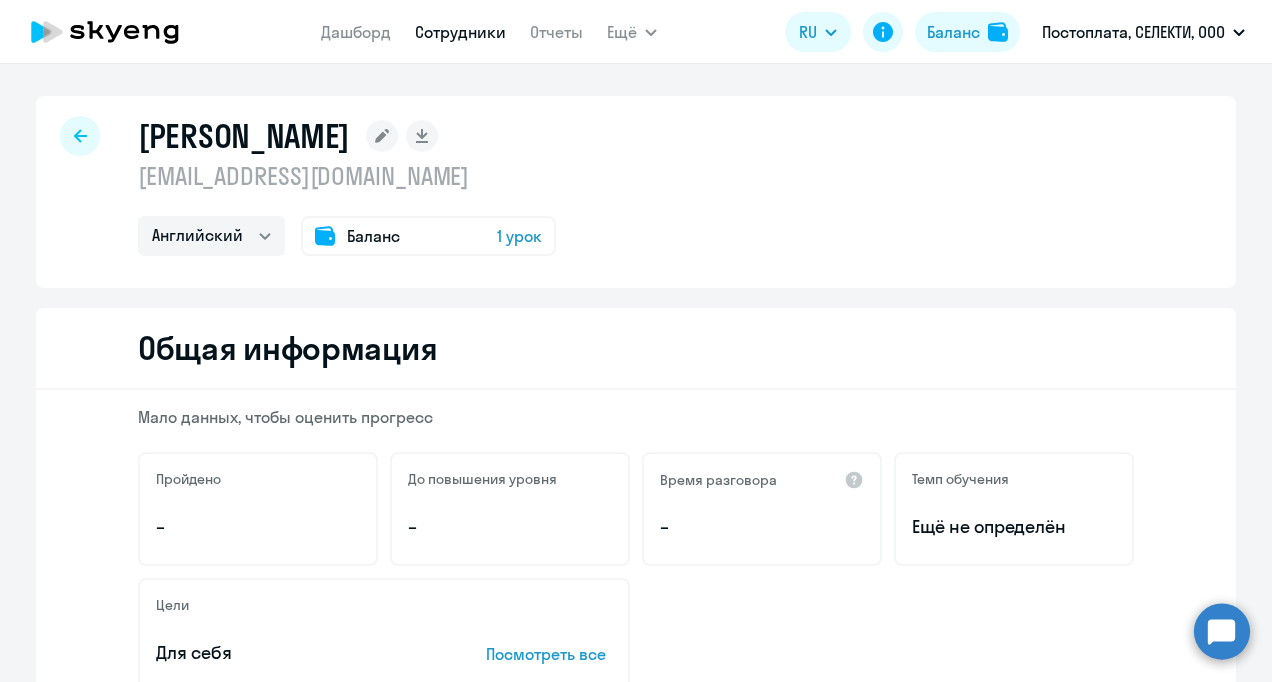 drag, startPoint x: 119, startPoint y: 135, endPoint x: 399, endPoint y: 189, distance: 285.1596 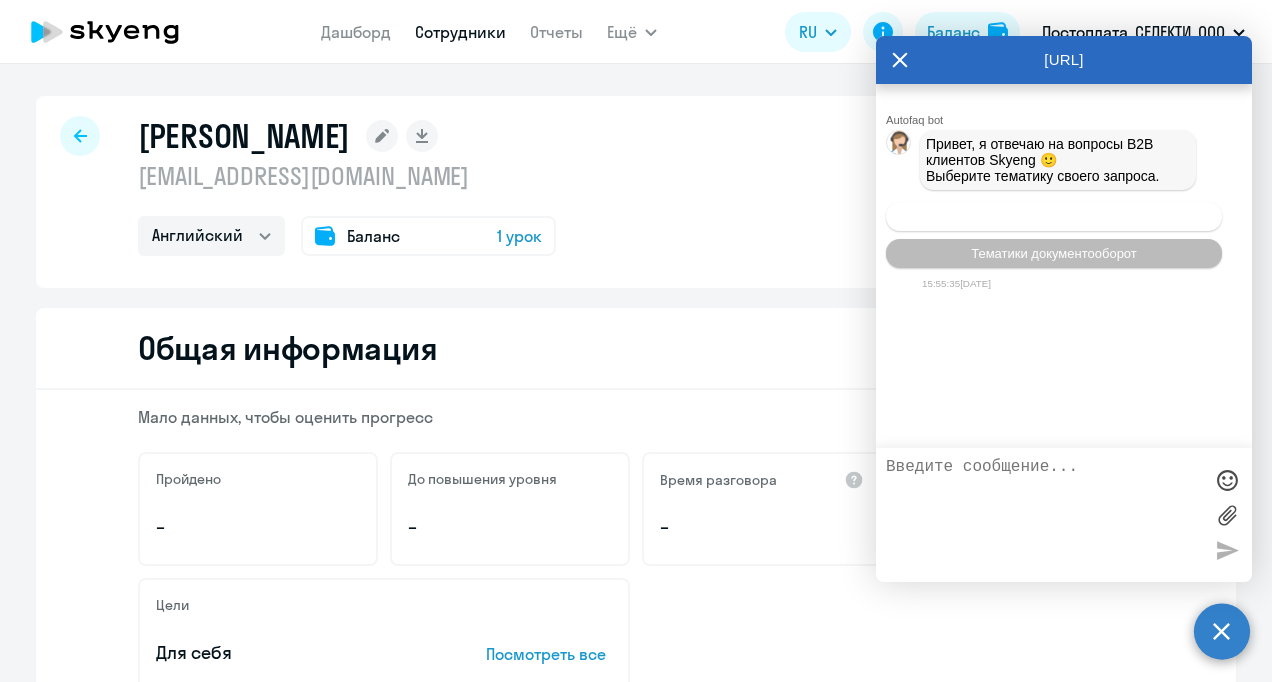 click on "Операционное сопровождение" at bounding box center [1054, 216] 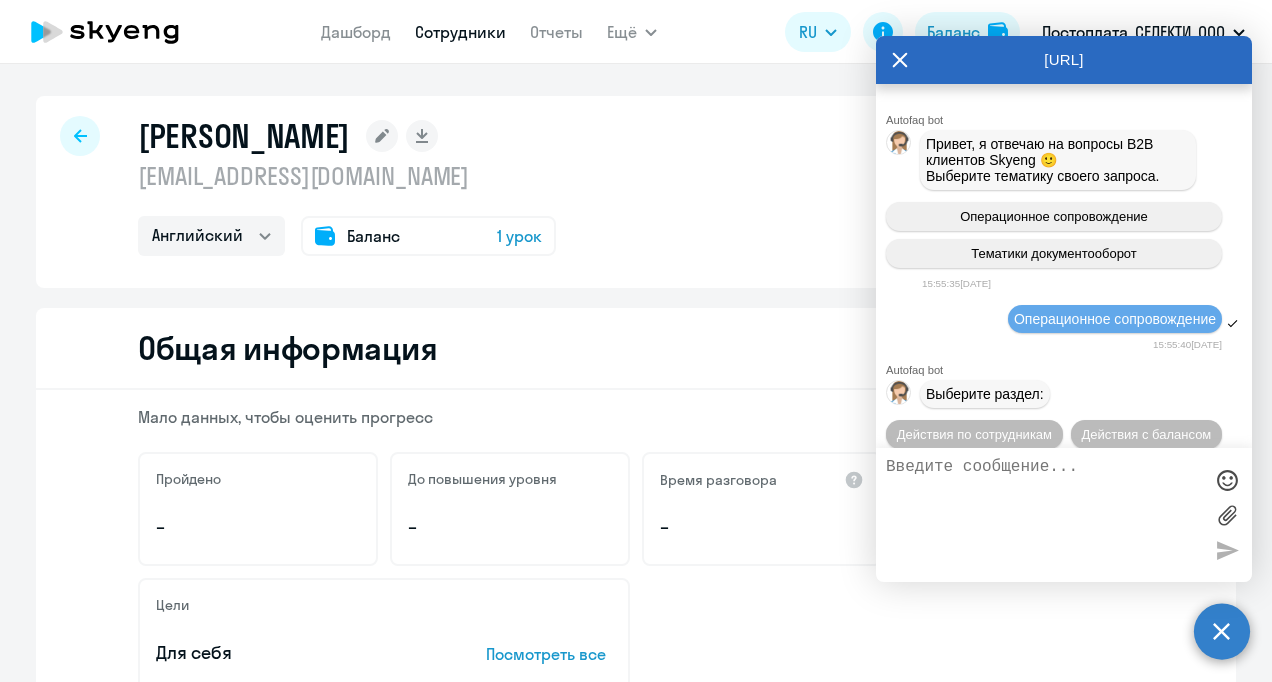 scroll, scrollTop: 82, scrollLeft: 0, axis: vertical 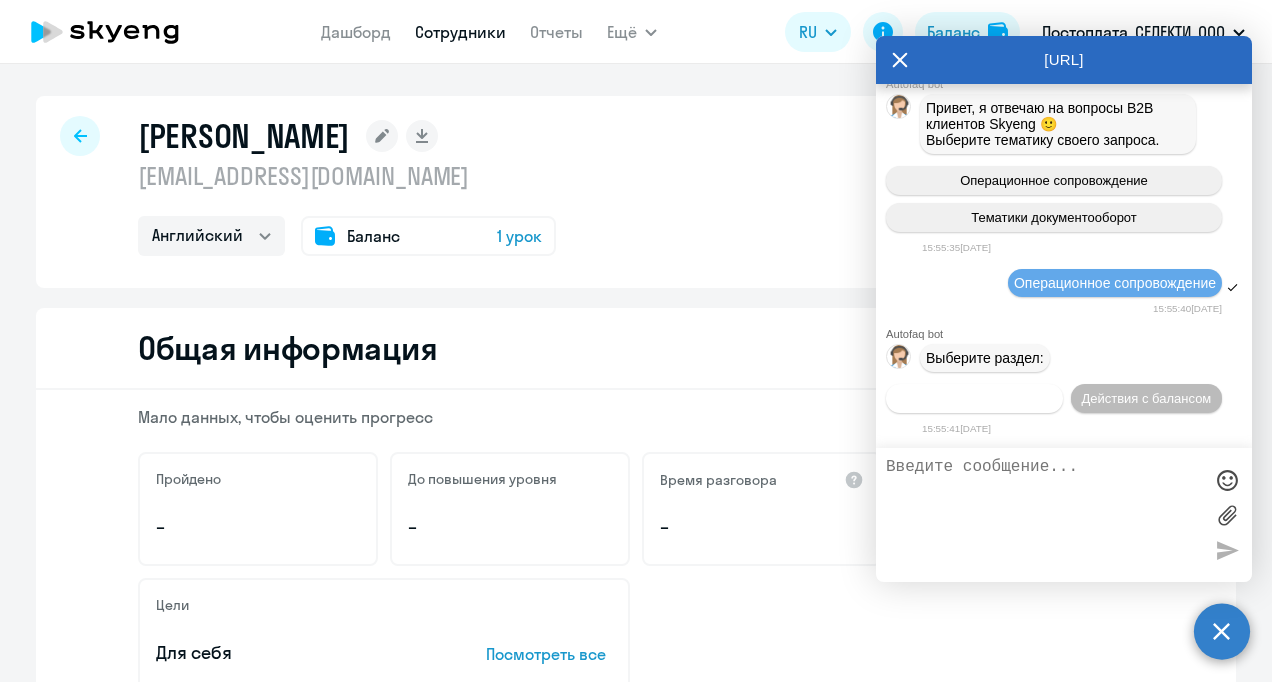 click on "Действия по сотрудникам" at bounding box center (974, 398) 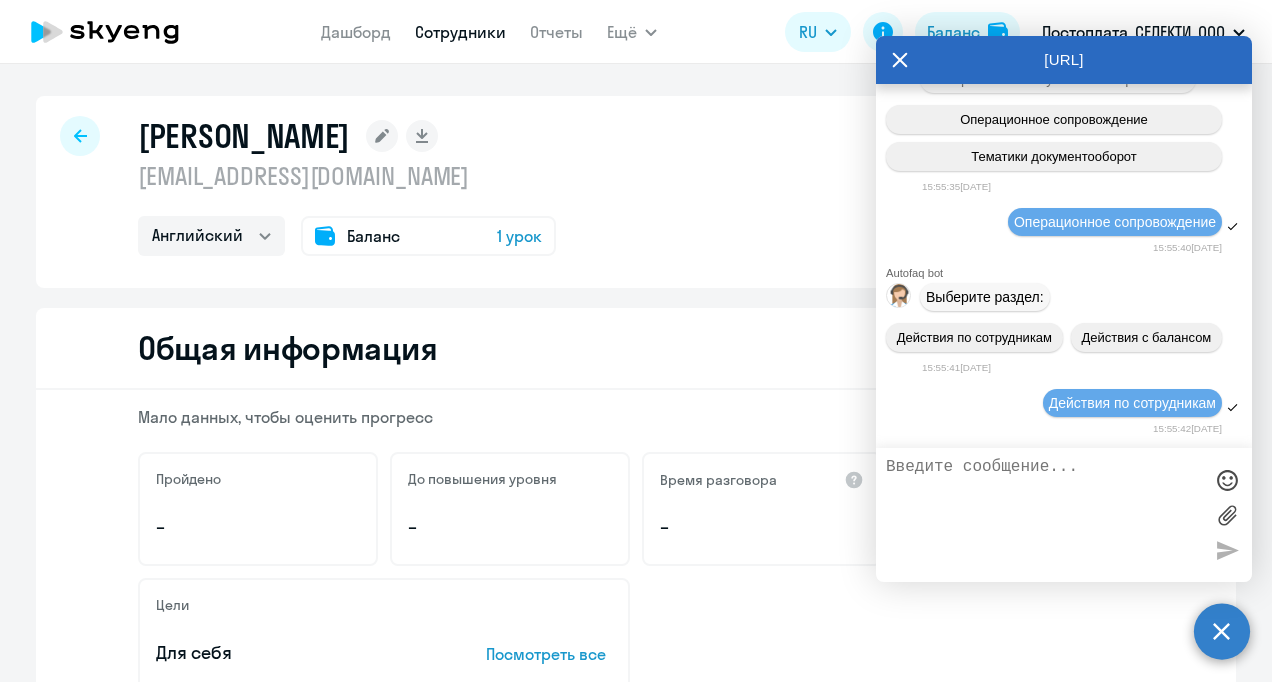 scroll, scrollTop: 382, scrollLeft: 0, axis: vertical 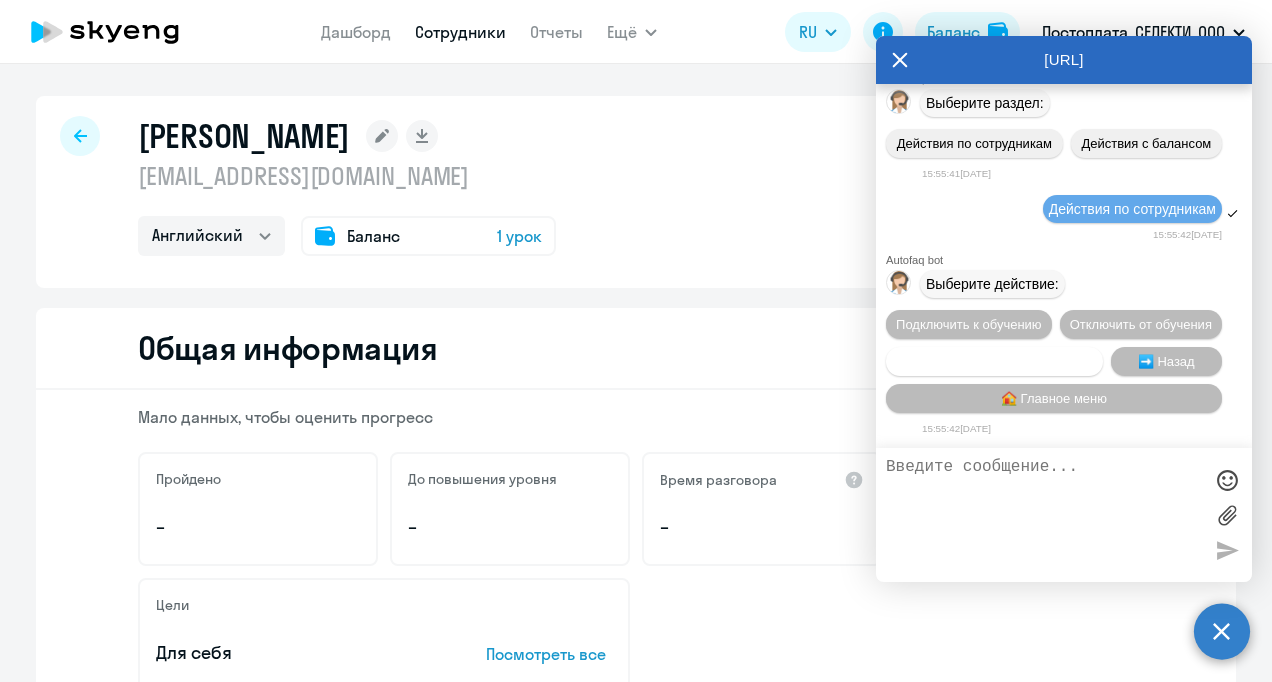 click on "Сотруднику нужна помощь" at bounding box center (994, 361) 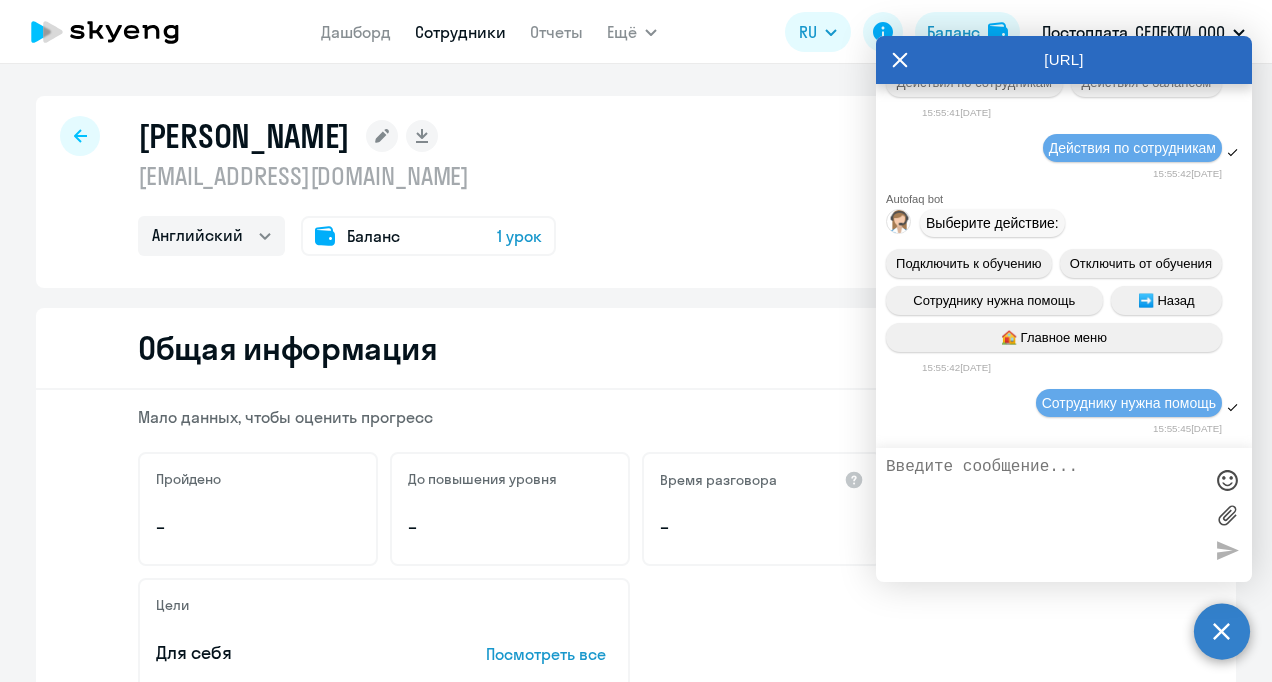 scroll, scrollTop: 1087, scrollLeft: 0, axis: vertical 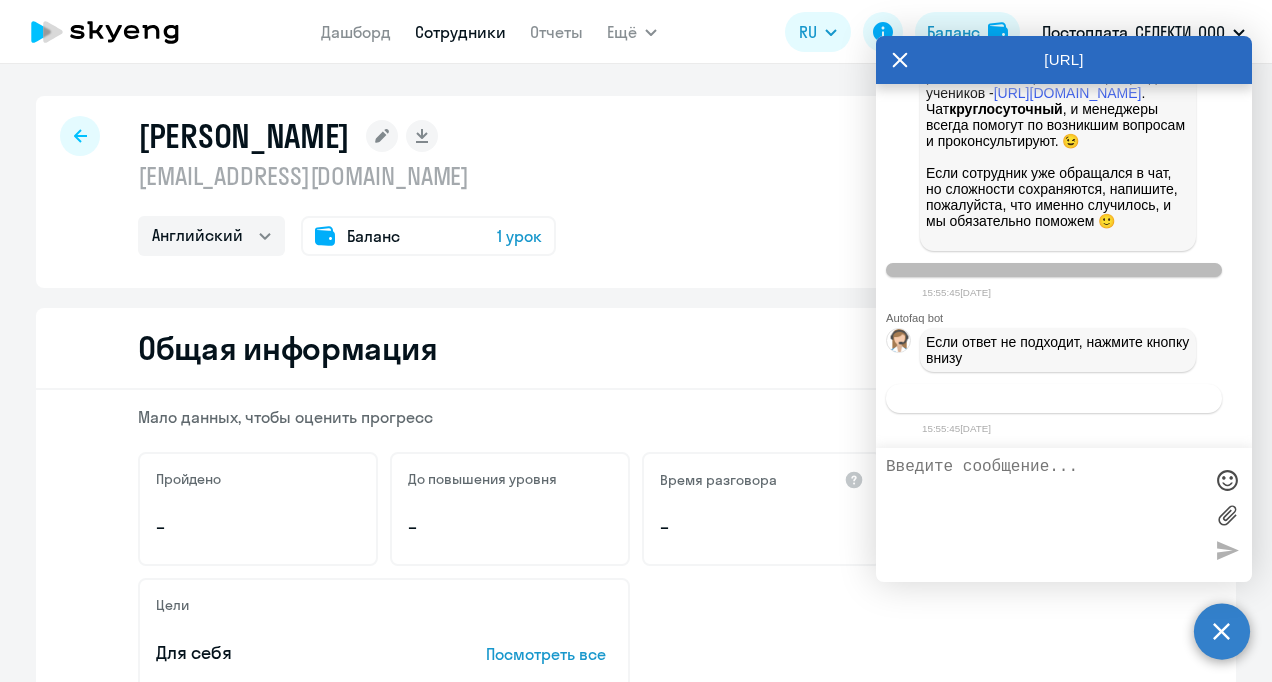 click on "Связаться с менеджером" at bounding box center (1053, 398) 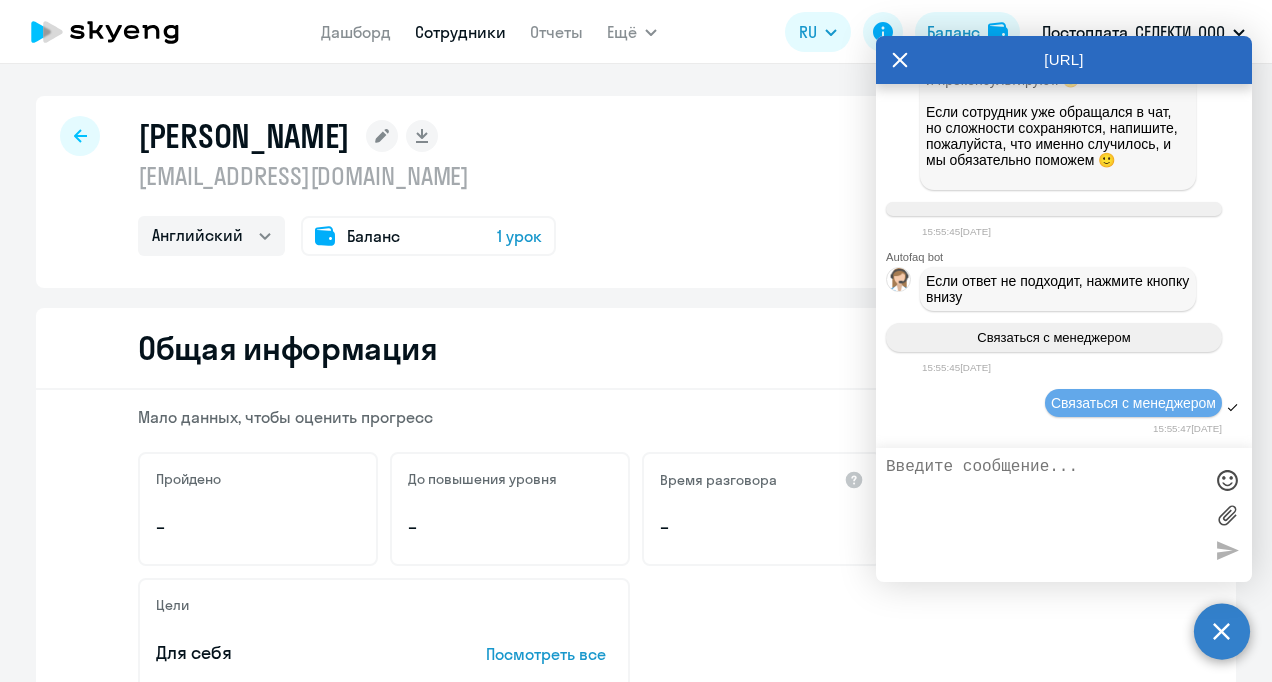 click at bounding box center [1044, 515] 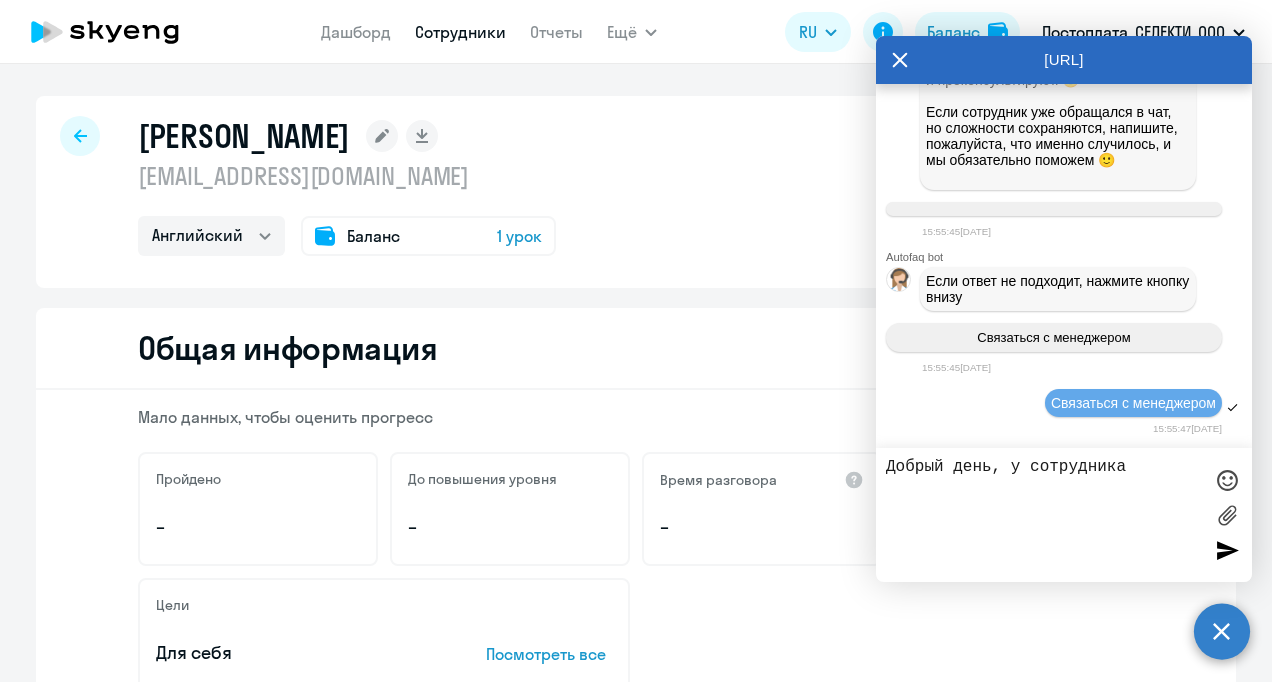 click on "Добрый день, у сотрудника" at bounding box center (1044, 515) 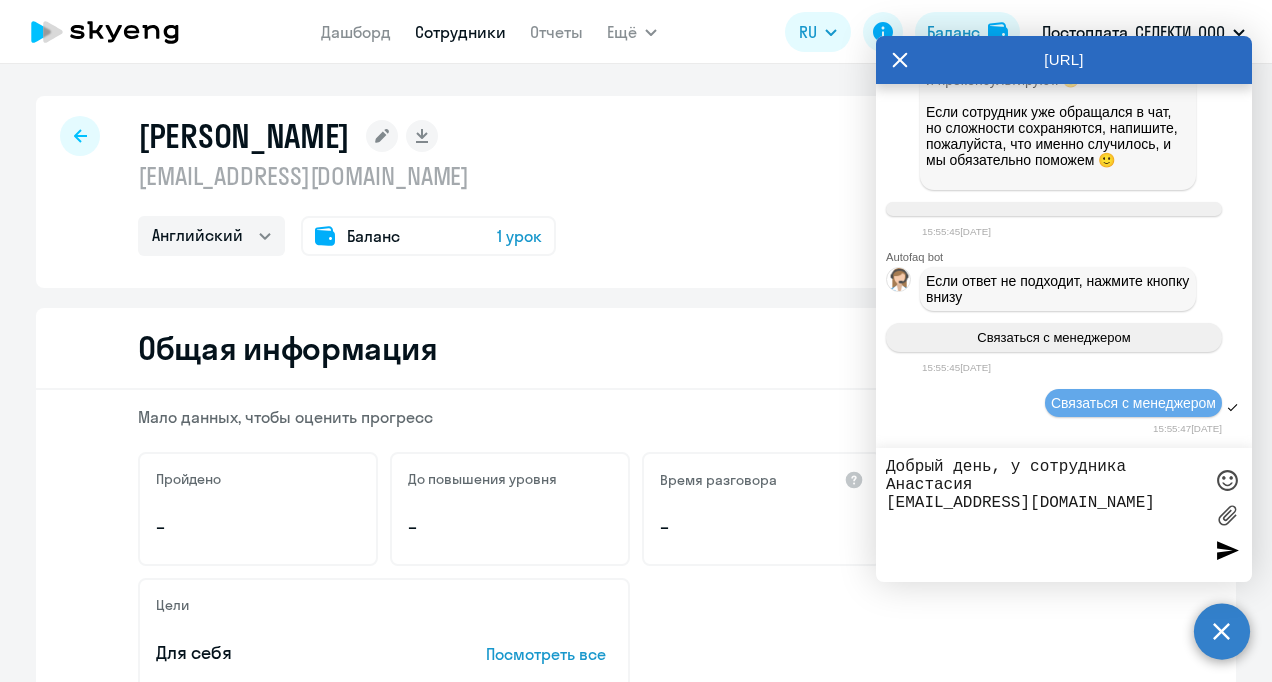 click on "Добрый день, у сотрудника Анастасия
[EMAIL_ADDRESS][DOMAIN_NAME]" at bounding box center [1044, 515] 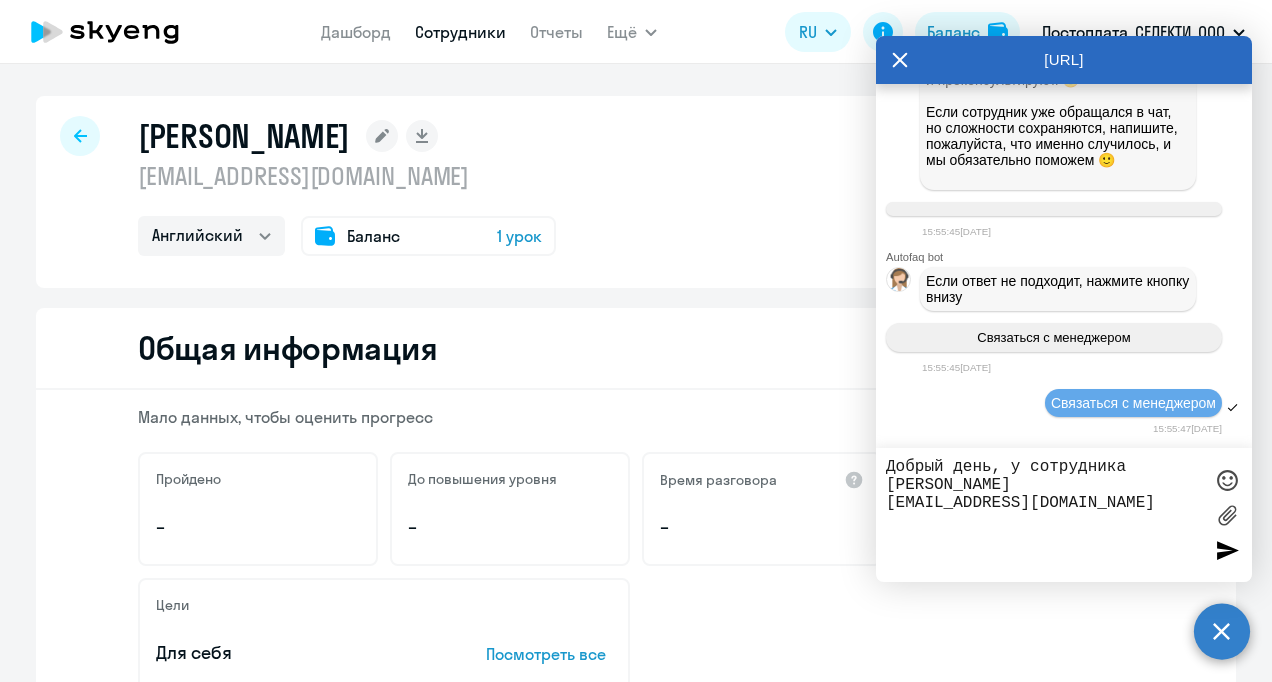 click on "Добрый день, у сотрудника [PERSON_NAME]
[EMAIL_ADDRESS][DOMAIN_NAME]" at bounding box center [1044, 515] 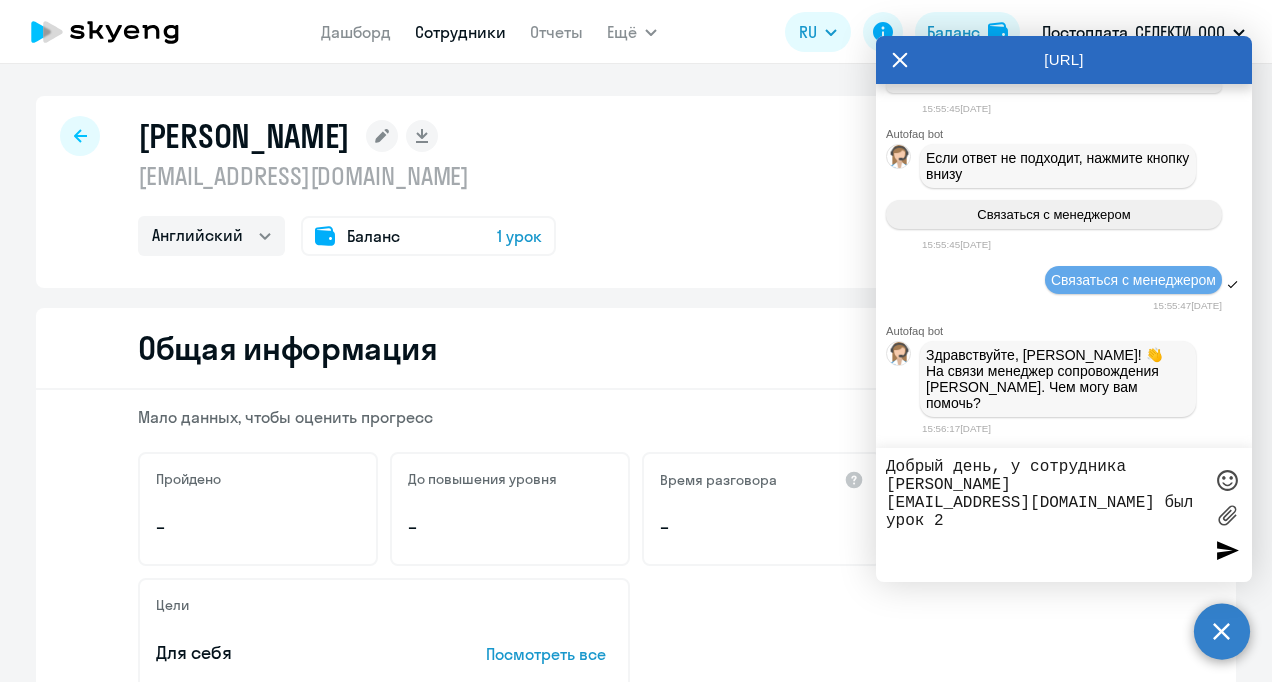 scroll, scrollTop: 1260, scrollLeft: 0, axis: vertical 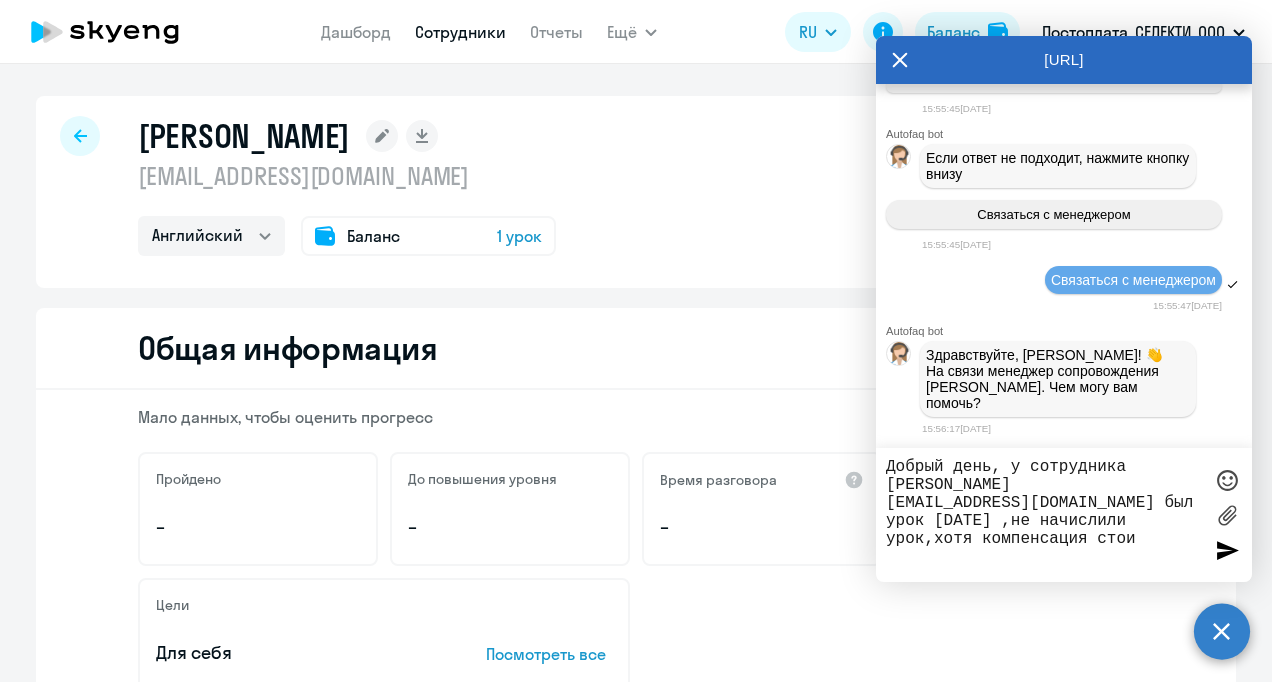 type on "Добрый день, у сотрудника [PERSON_NAME]
[EMAIL_ADDRESS][DOMAIN_NAME] был урок [DATE] ,не начислили урок,хотя компенсация стоит" 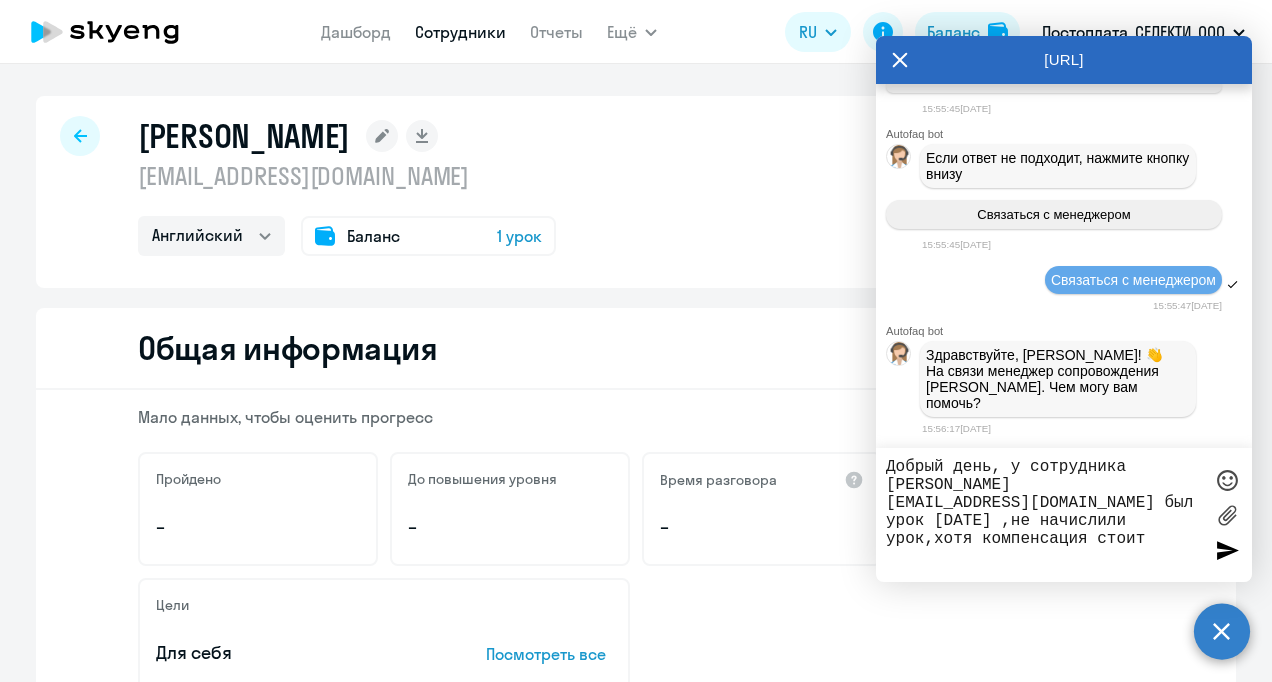 type 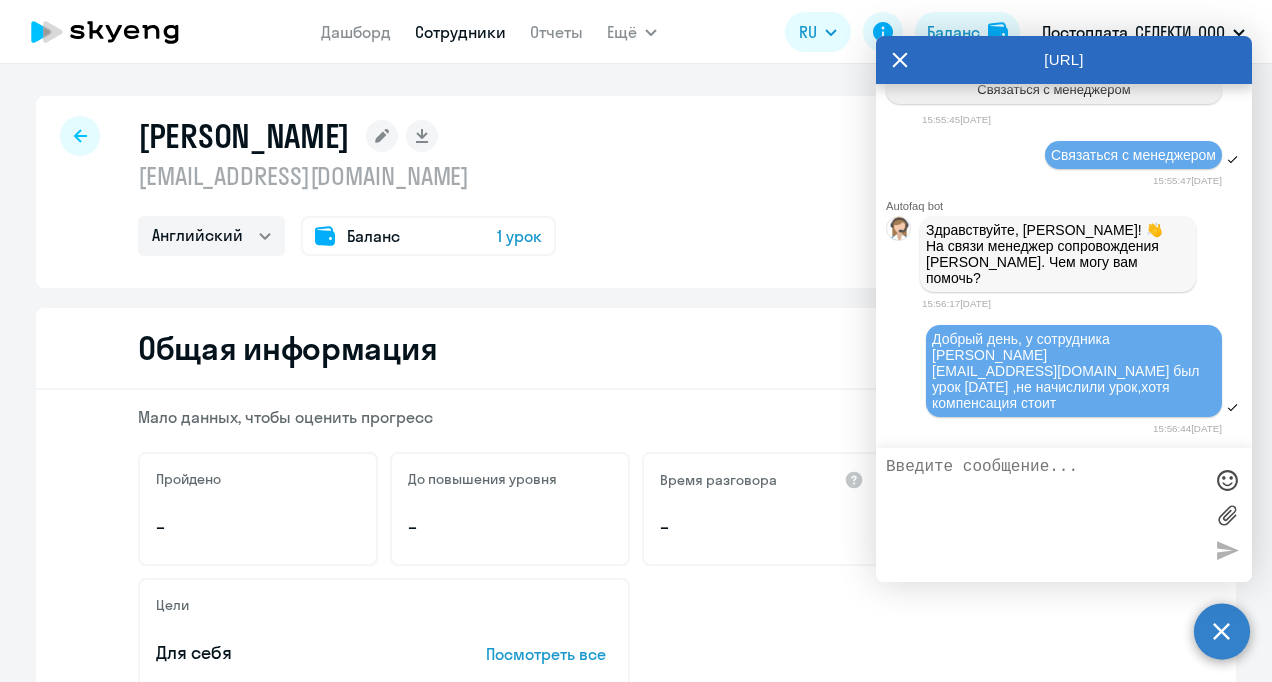 scroll, scrollTop: 1548, scrollLeft: 0, axis: vertical 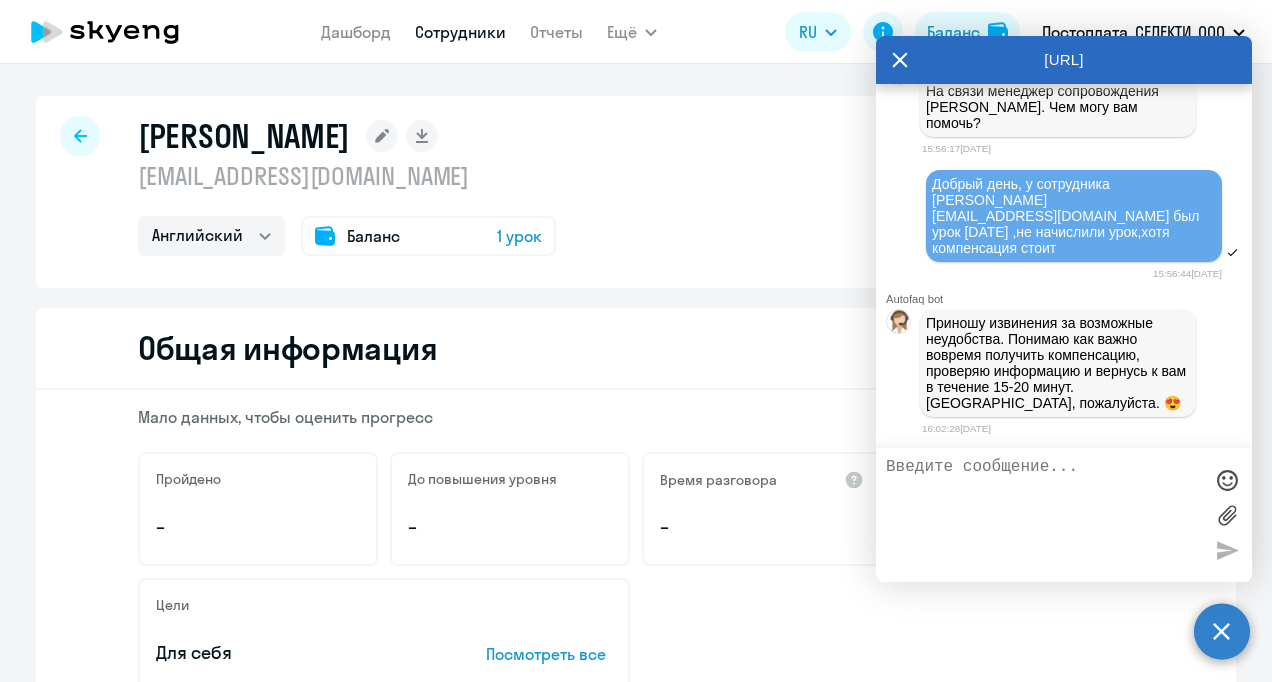 click 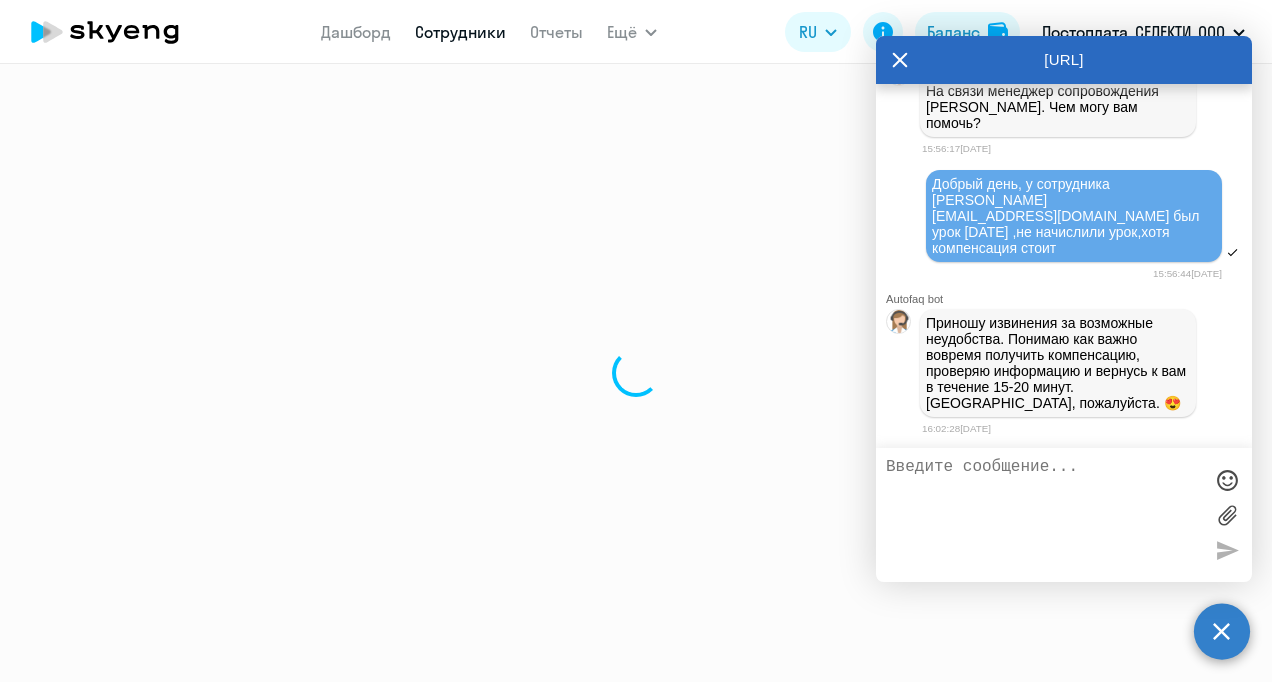 select on "30" 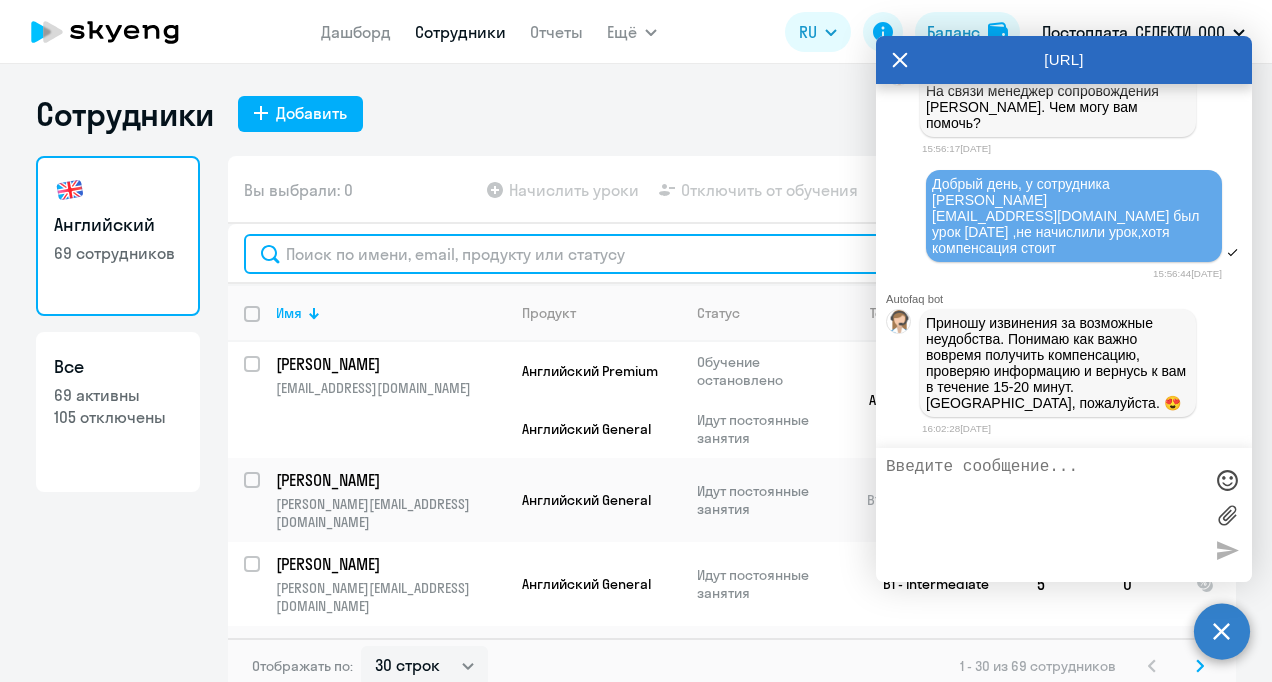 click 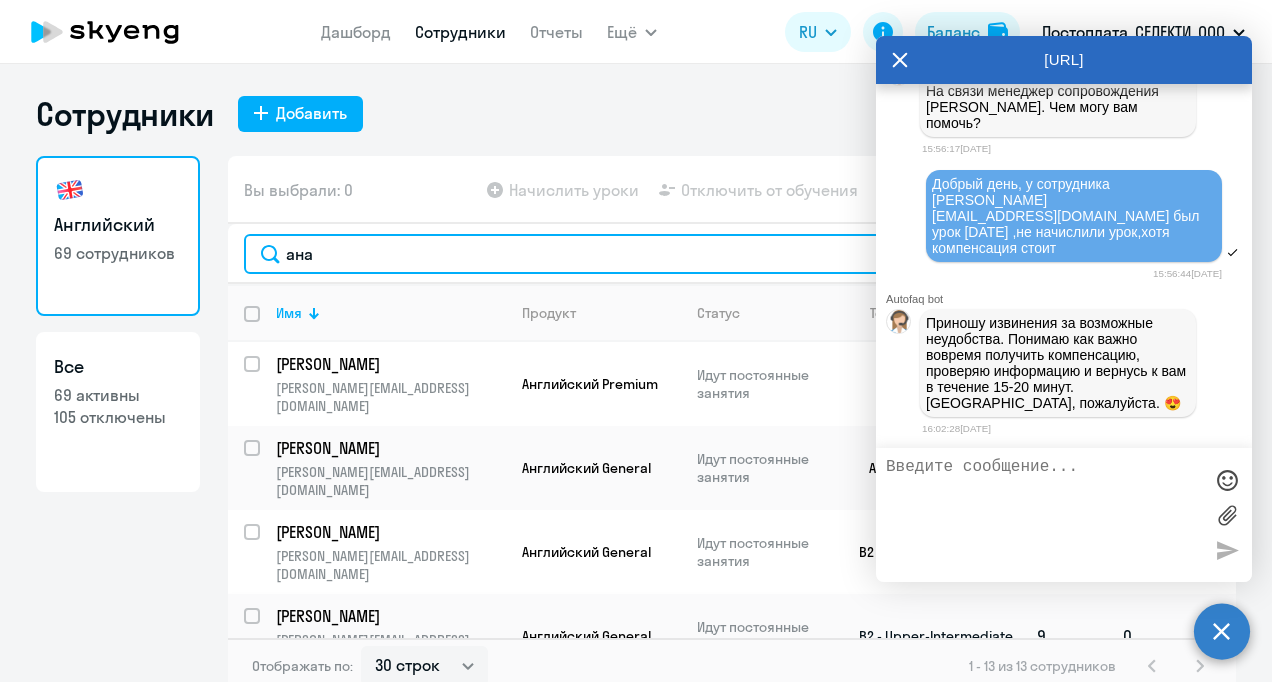 scroll, scrollTop: 100, scrollLeft: 0, axis: vertical 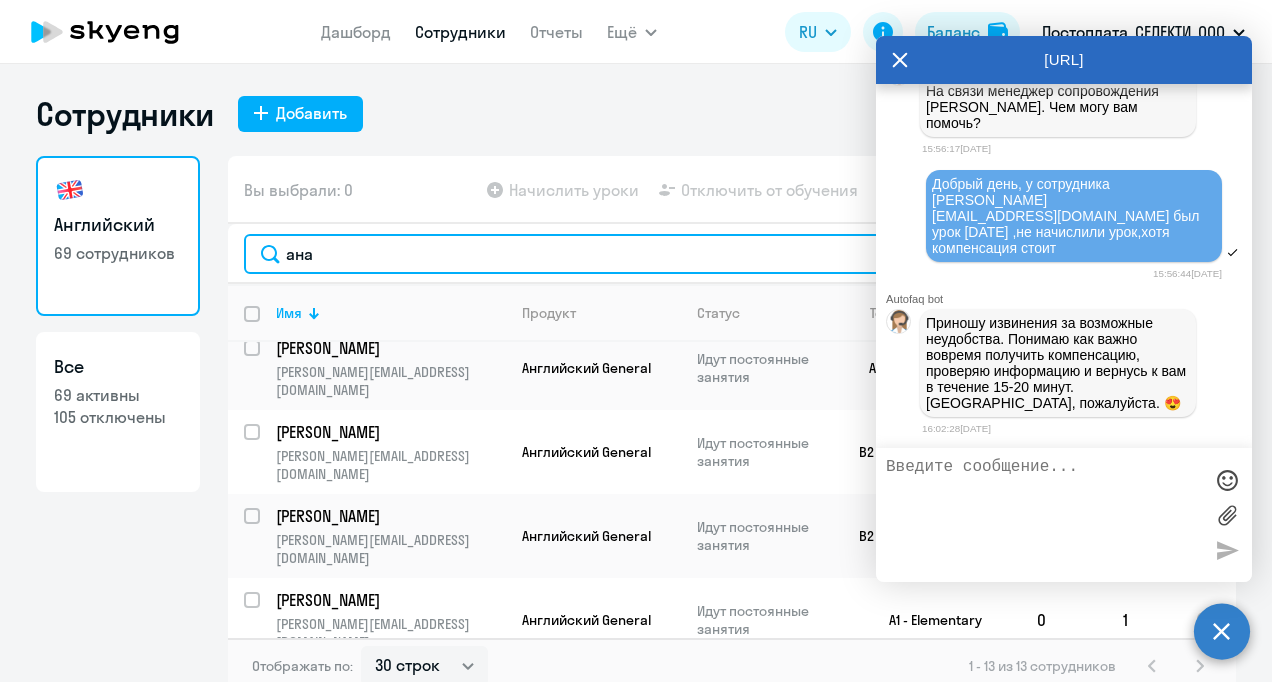type on "ана" 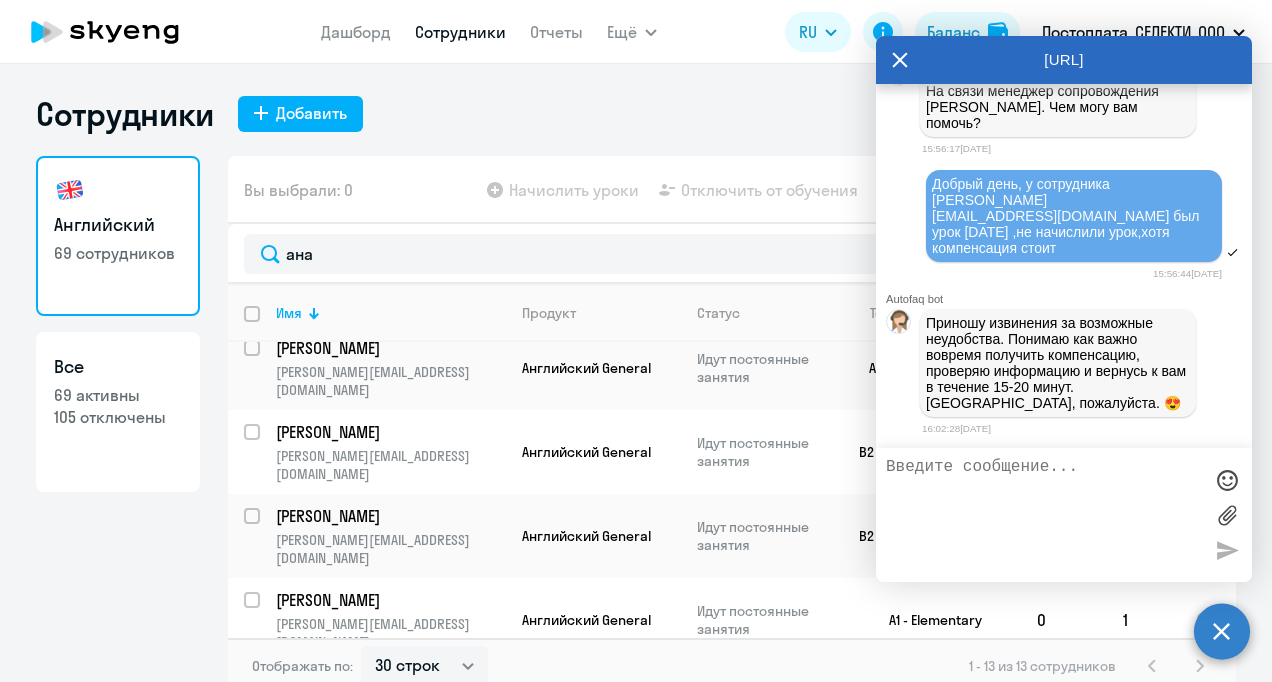 click 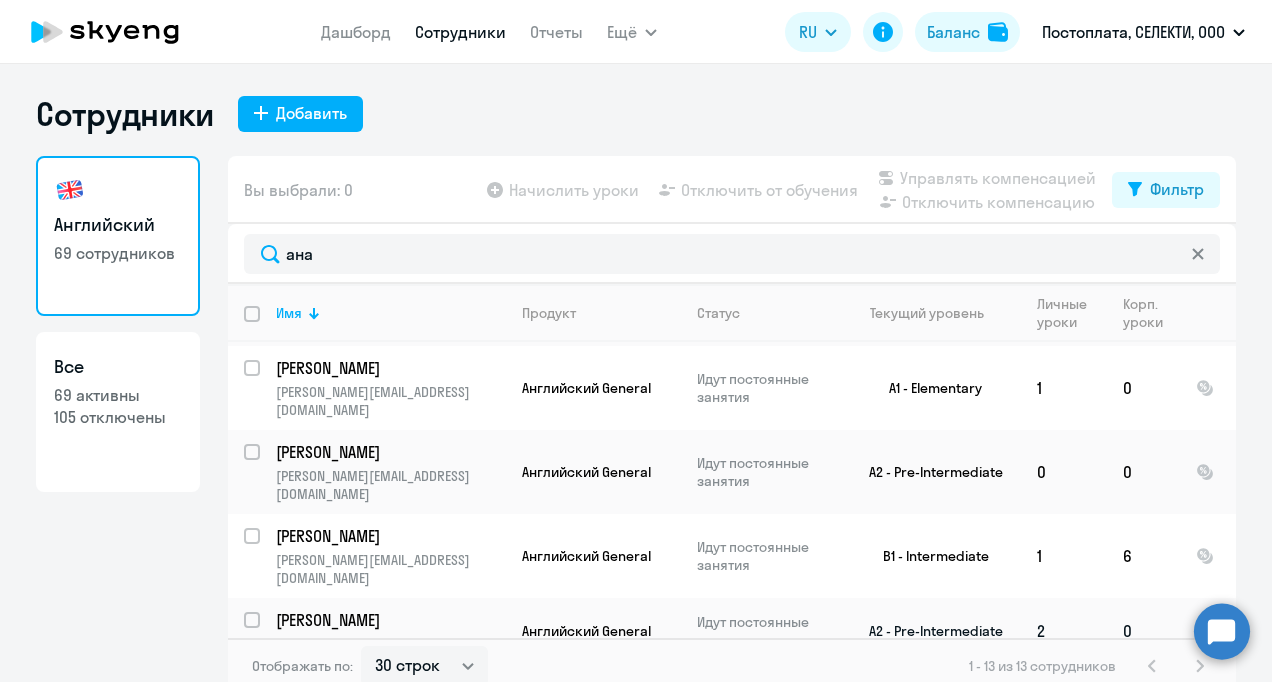 scroll, scrollTop: 555, scrollLeft: 0, axis: vertical 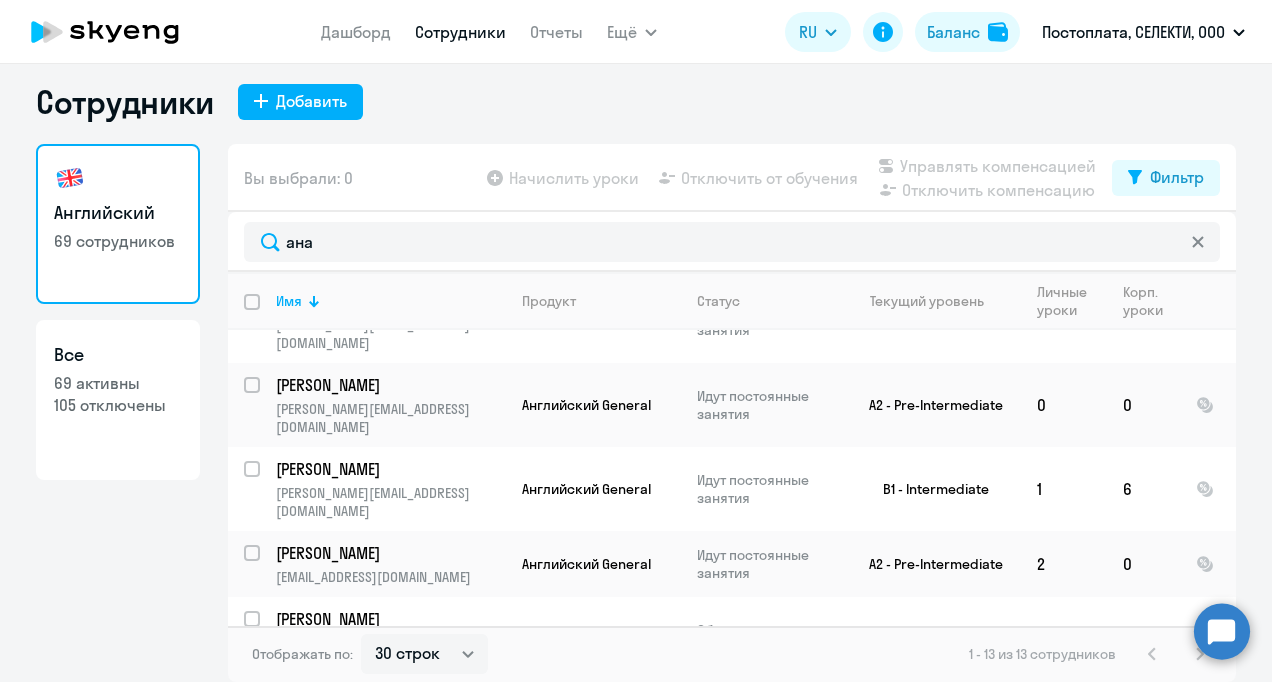 click on "[PERSON_NAME]" 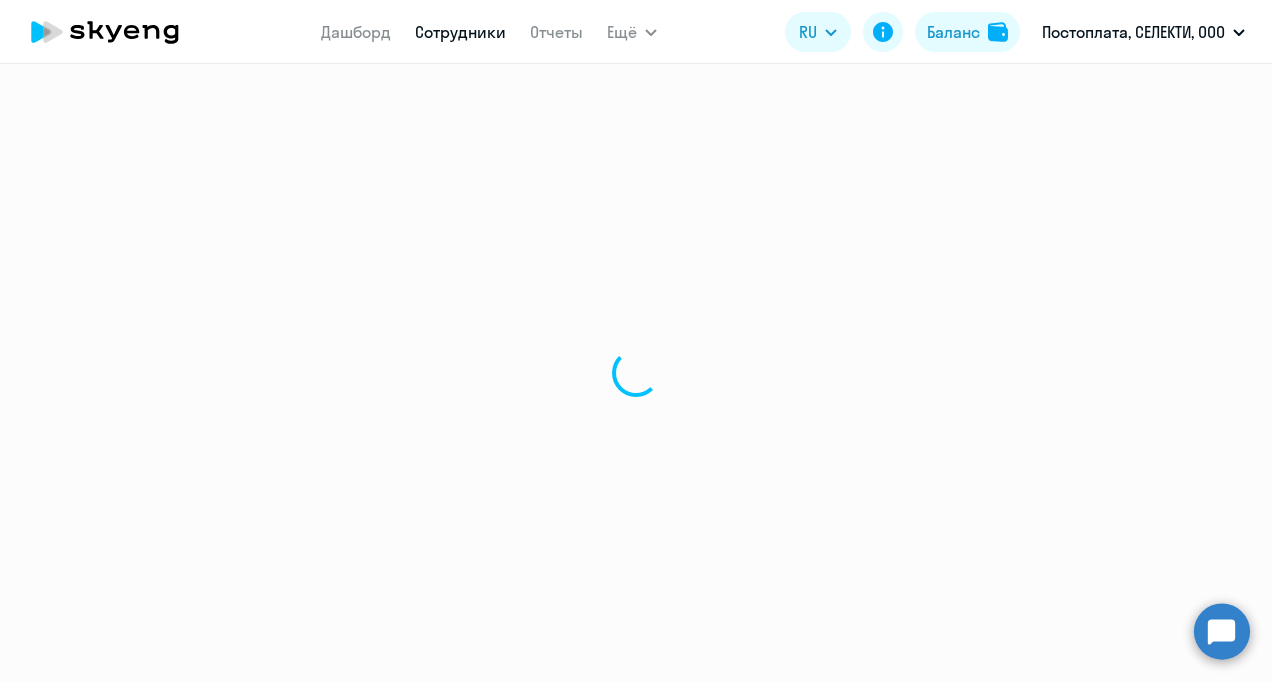 scroll, scrollTop: 0, scrollLeft: 0, axis: both 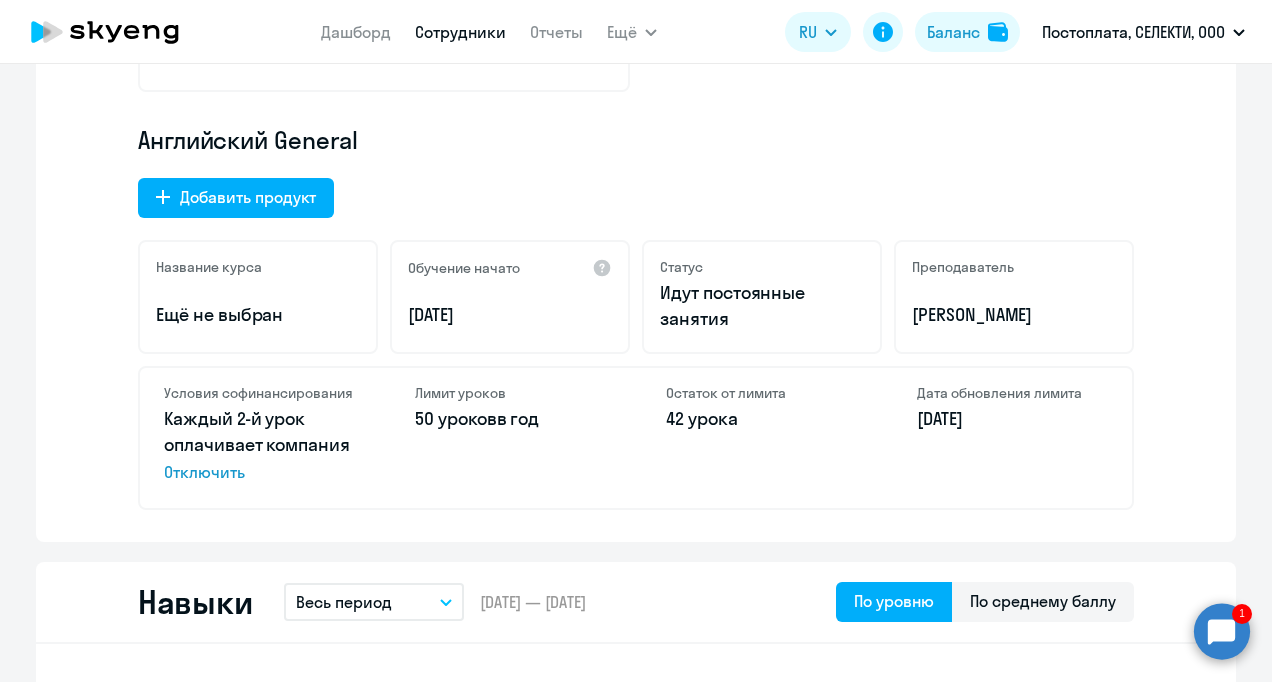 click 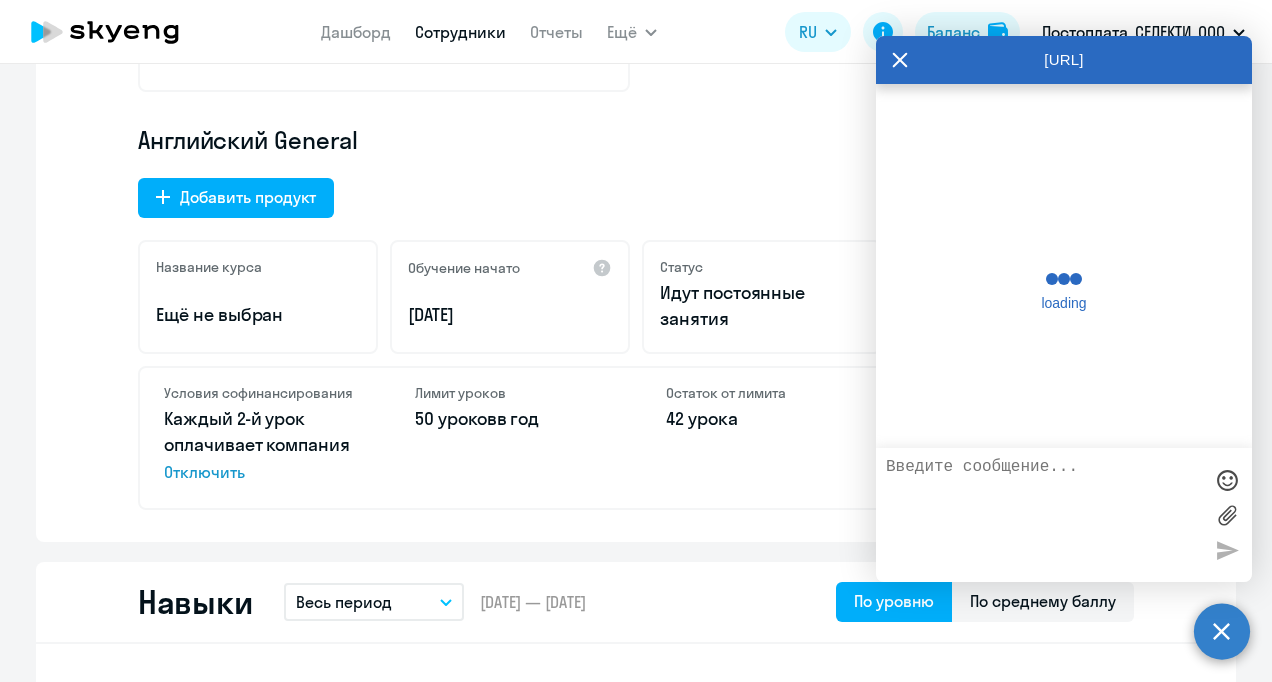scroll, scrollTop: 0, scrollLeft: 0, axis: both 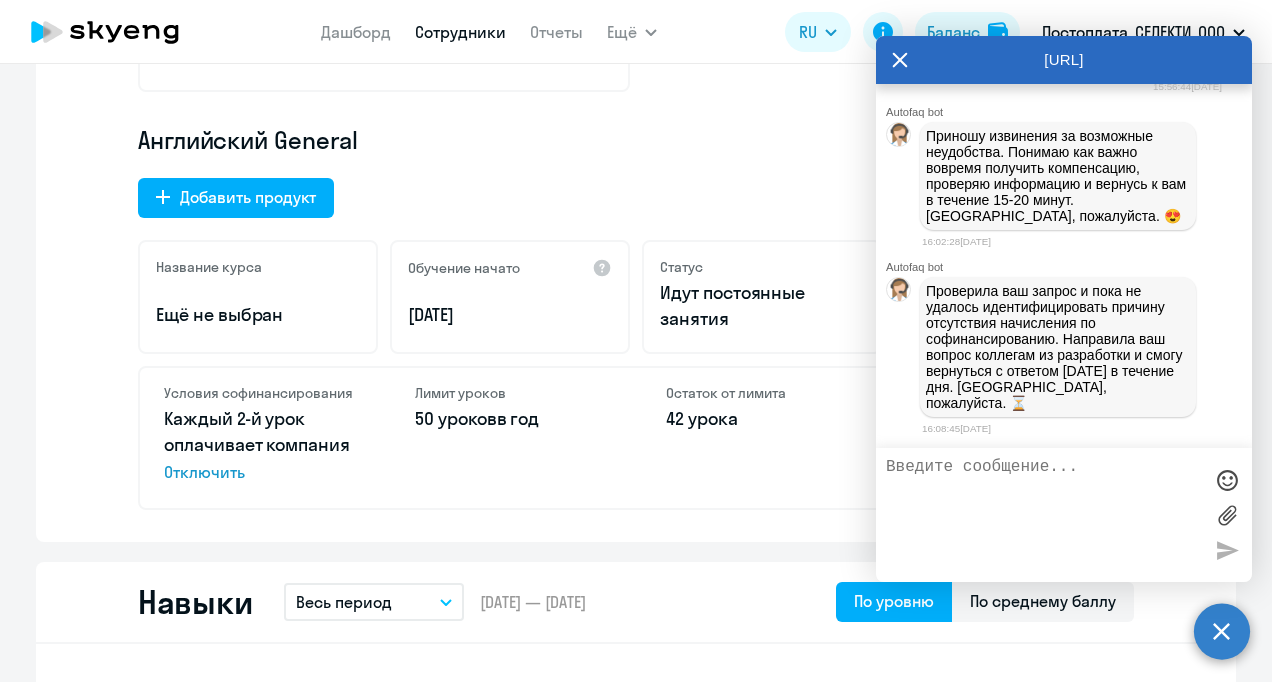 click at bounding box center [1044, 515] 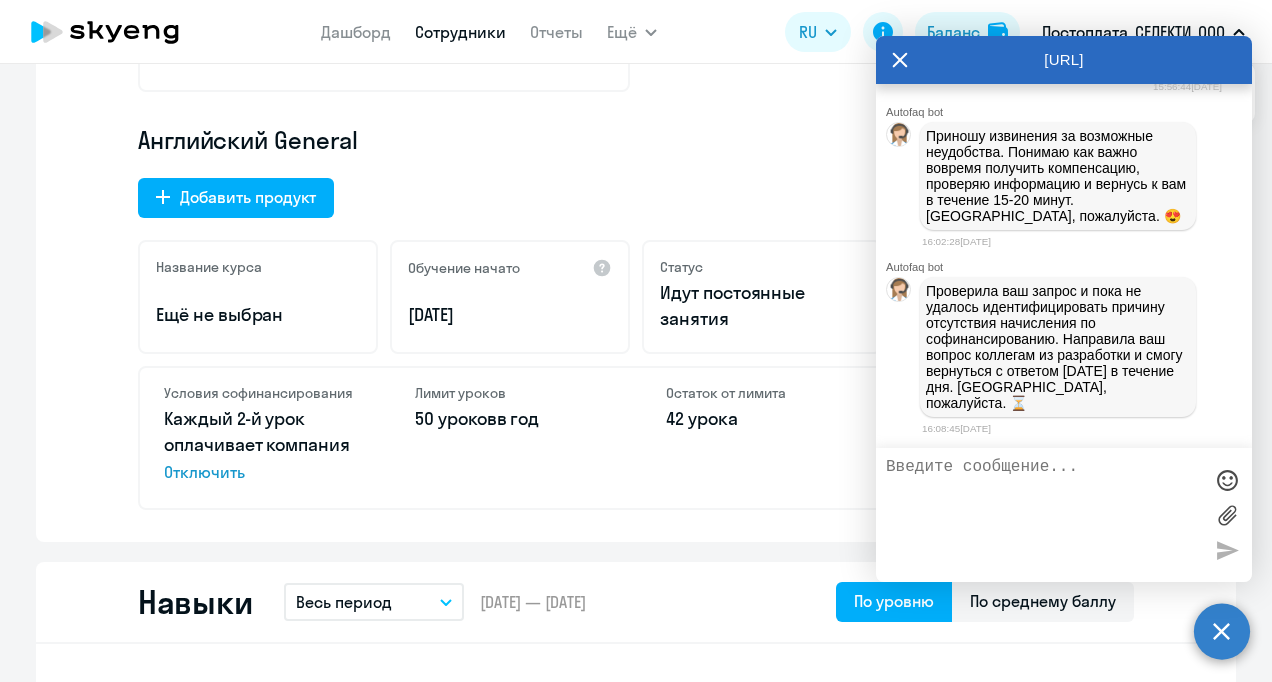 drag, startPoint x: 923, startPoint y: 285, endPoint x: 1148, endPoint y: 406, distance: 255.4721 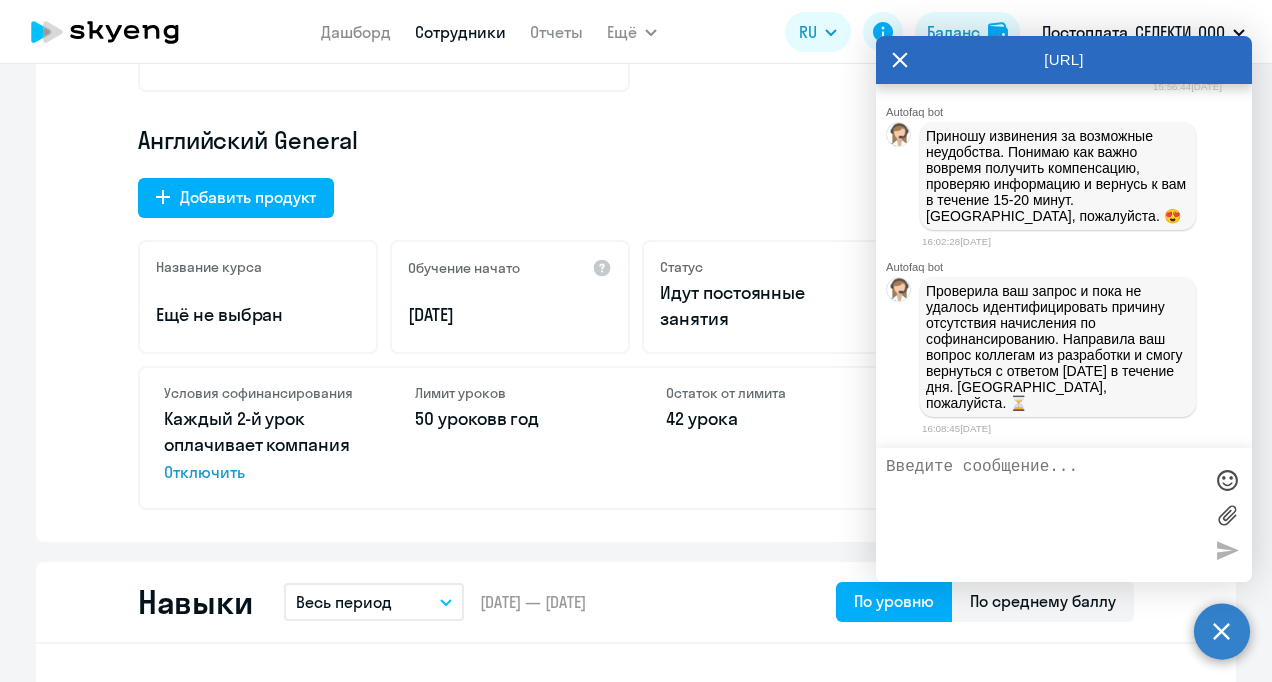 copy on "Проверила ваш запрос и пока не удалось идентифицировать причину отсутствия начисления по софинансированию. Направила ваш вопрос коллегам из разработки и смогу вернуться с ответом [DATE] в течение дня. [GEOGRAPHIC_DATA], пожалуйста. ⏳️" 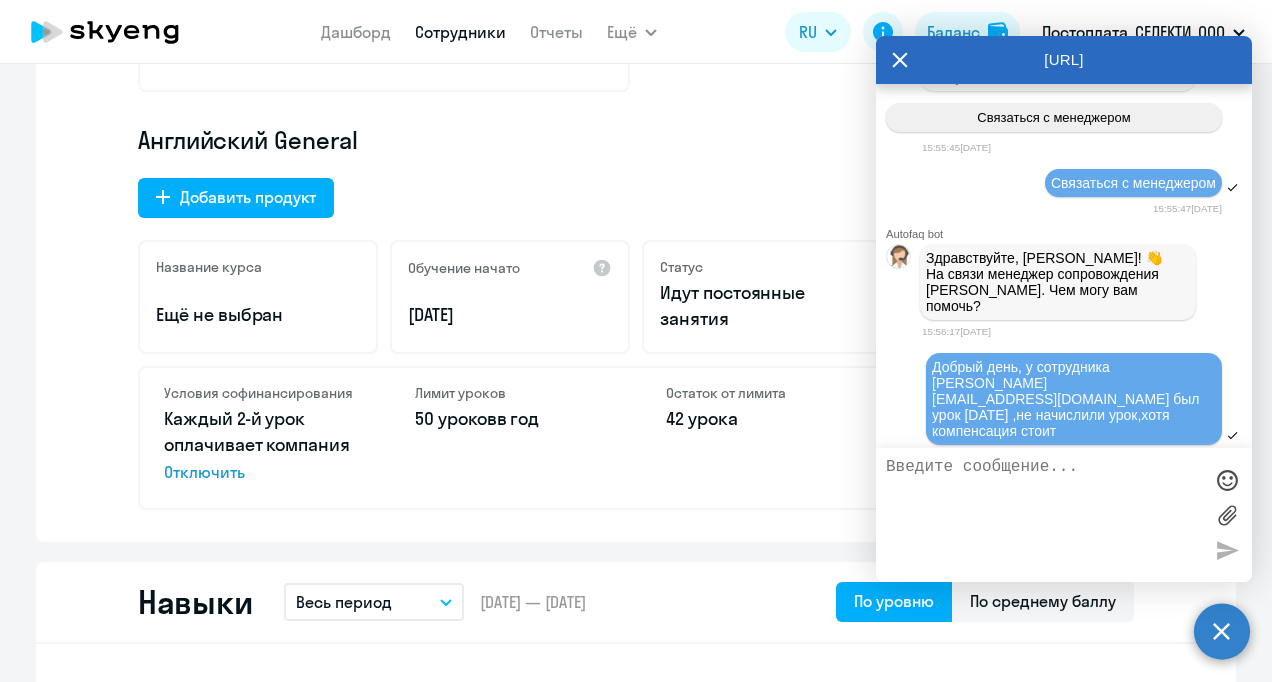 scroll, scrollTop: 742, scrollLeft: 0, axis: vertical 